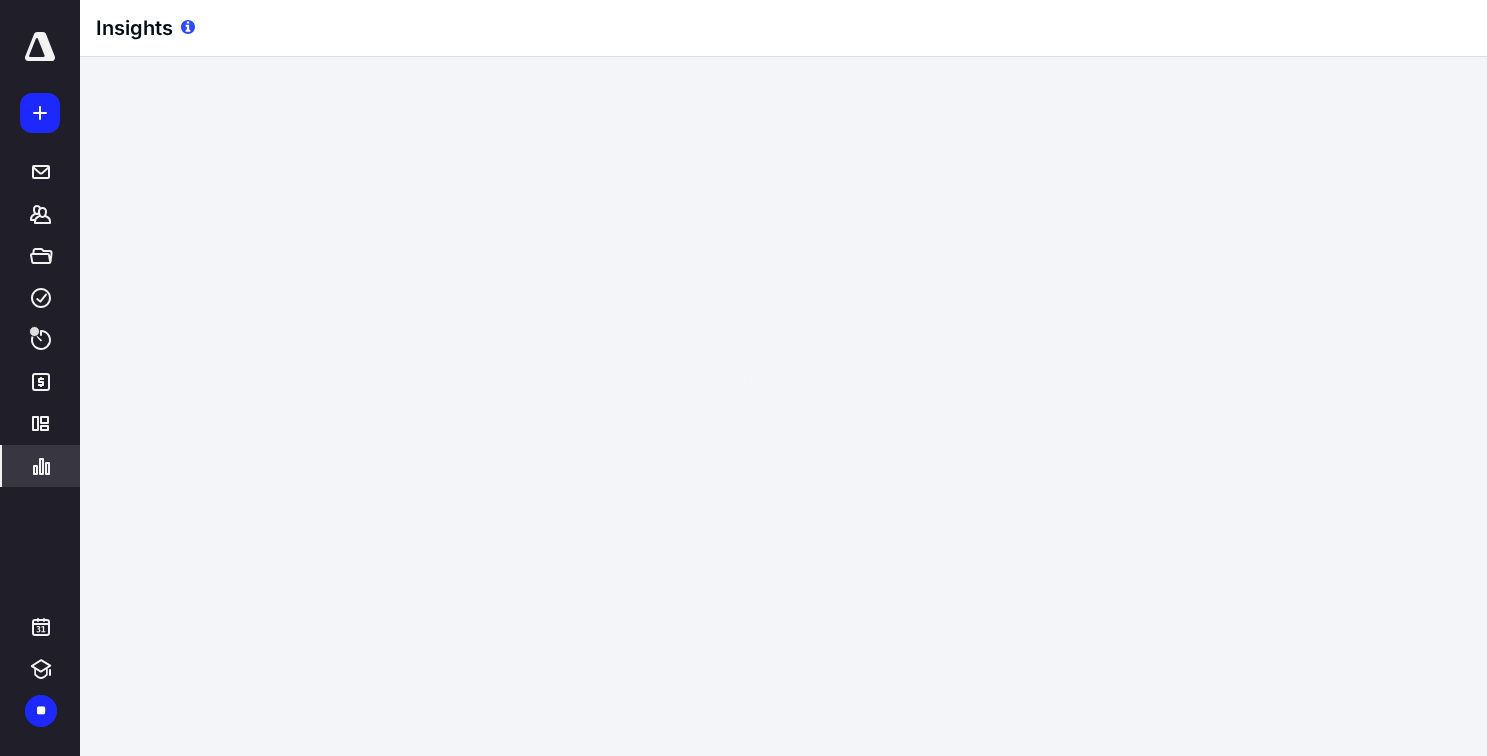 scroll, scrollTop: 0, scrollLeft: 0, axis: both 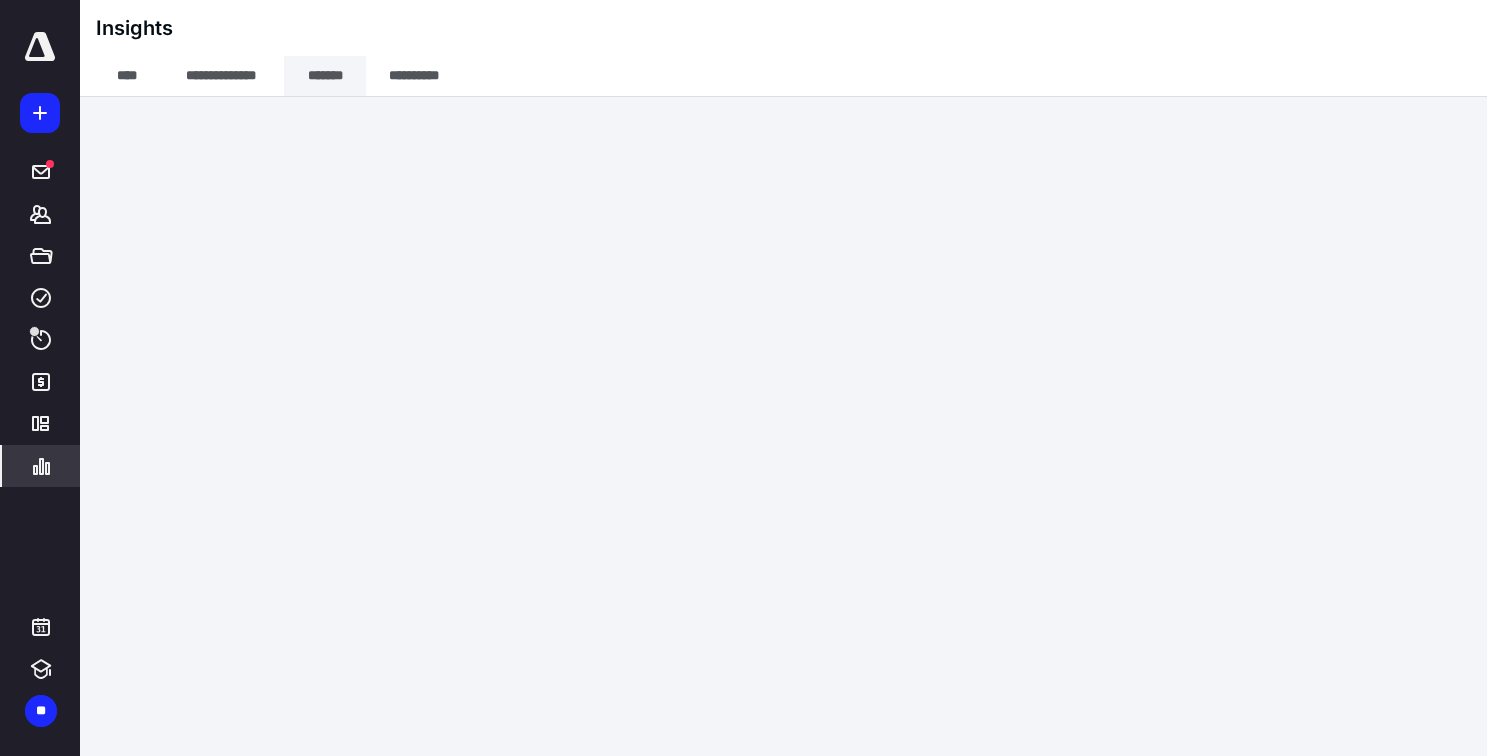 click on "*******" at bounding box center (325, 76) 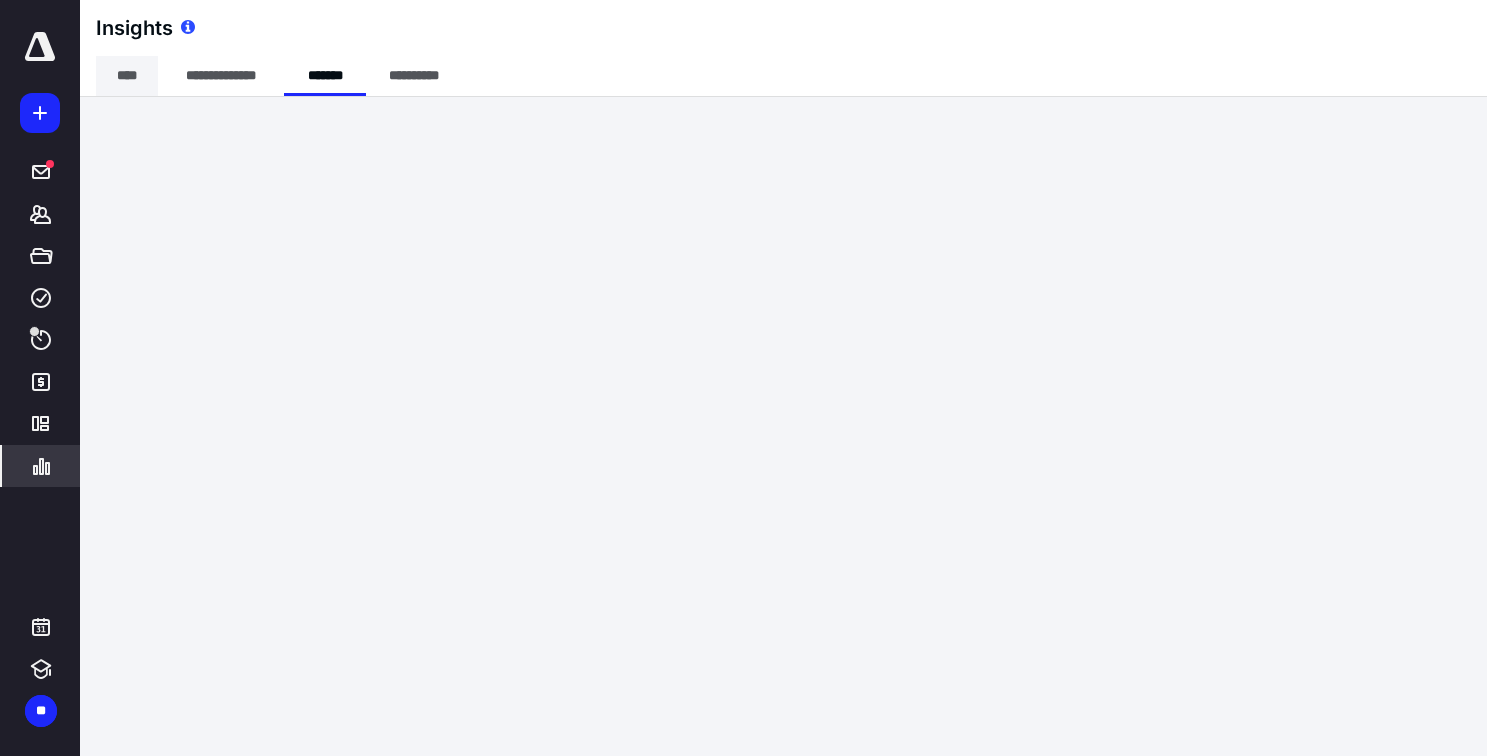 click on "****" at bounding box center (127, 76) 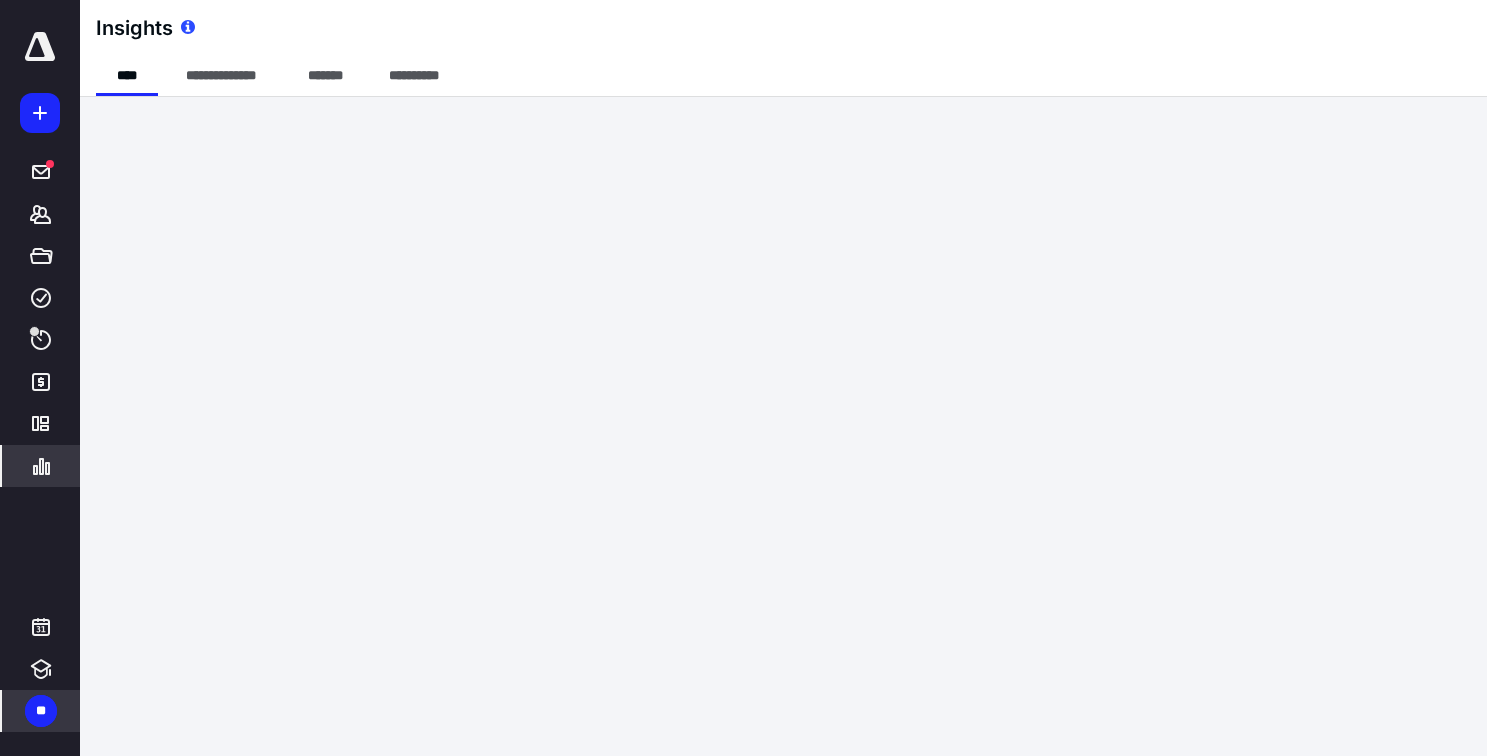 click on "**" at bounding box center [41, 711] 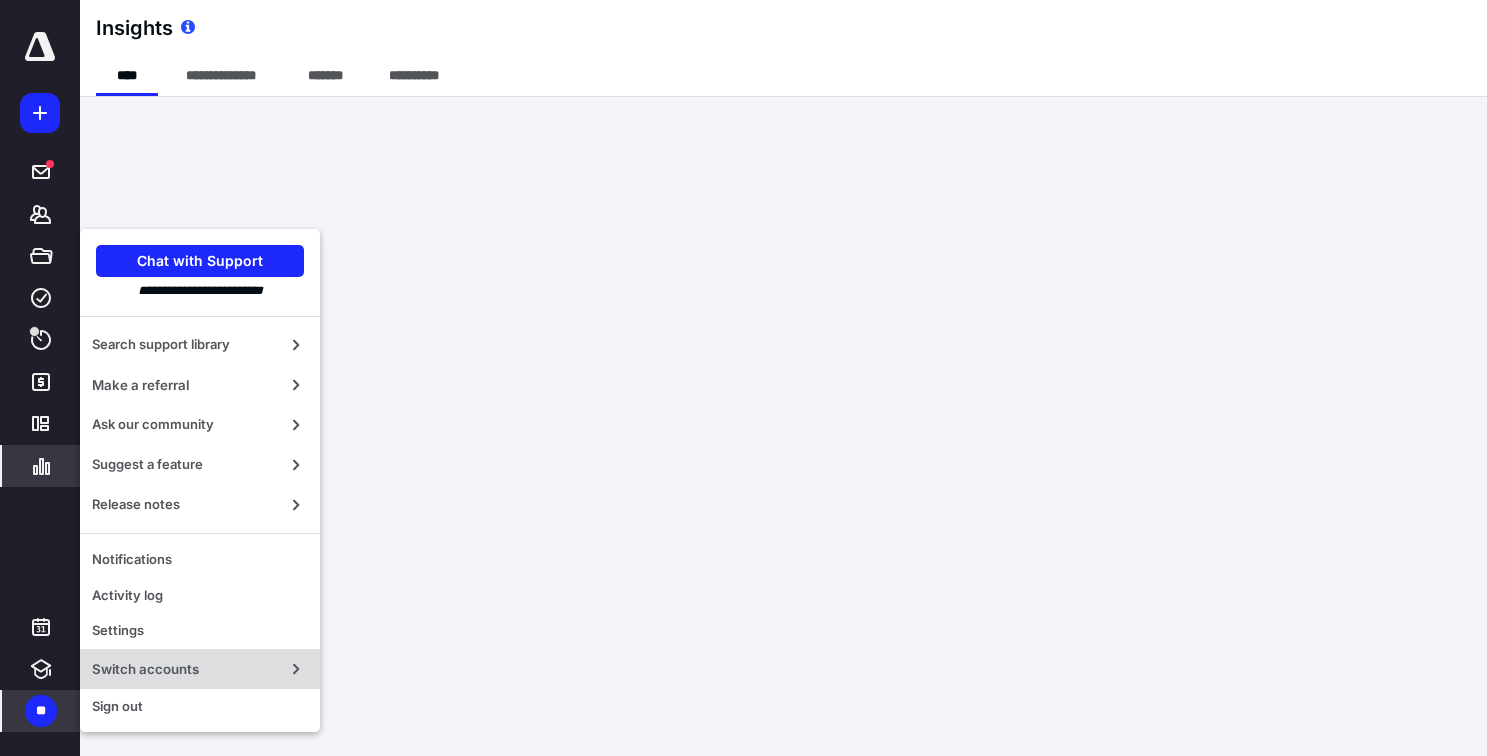 click on "Switch accounts" at bounding box center (184, 669) 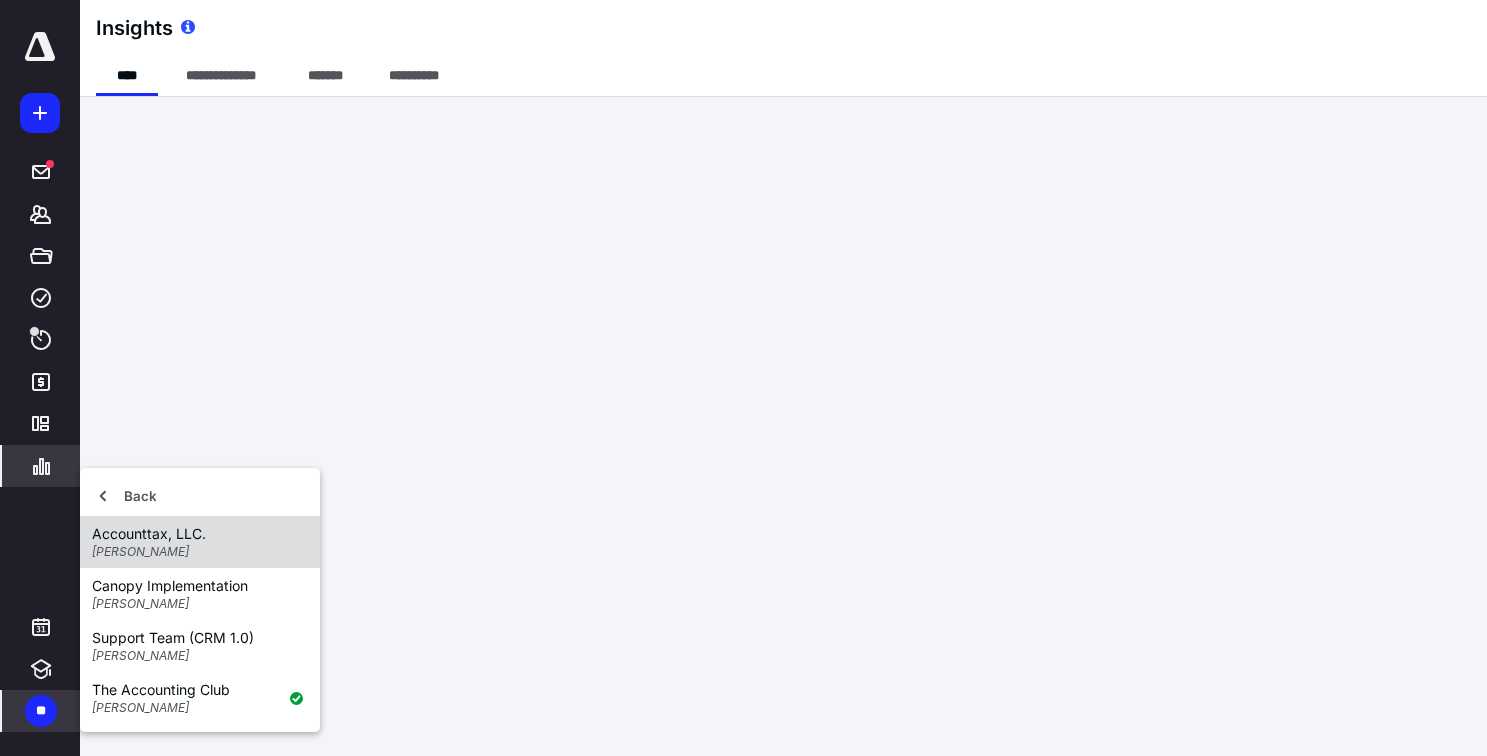 click on "Nathalie Wasek" at bounding box center [200, 552] 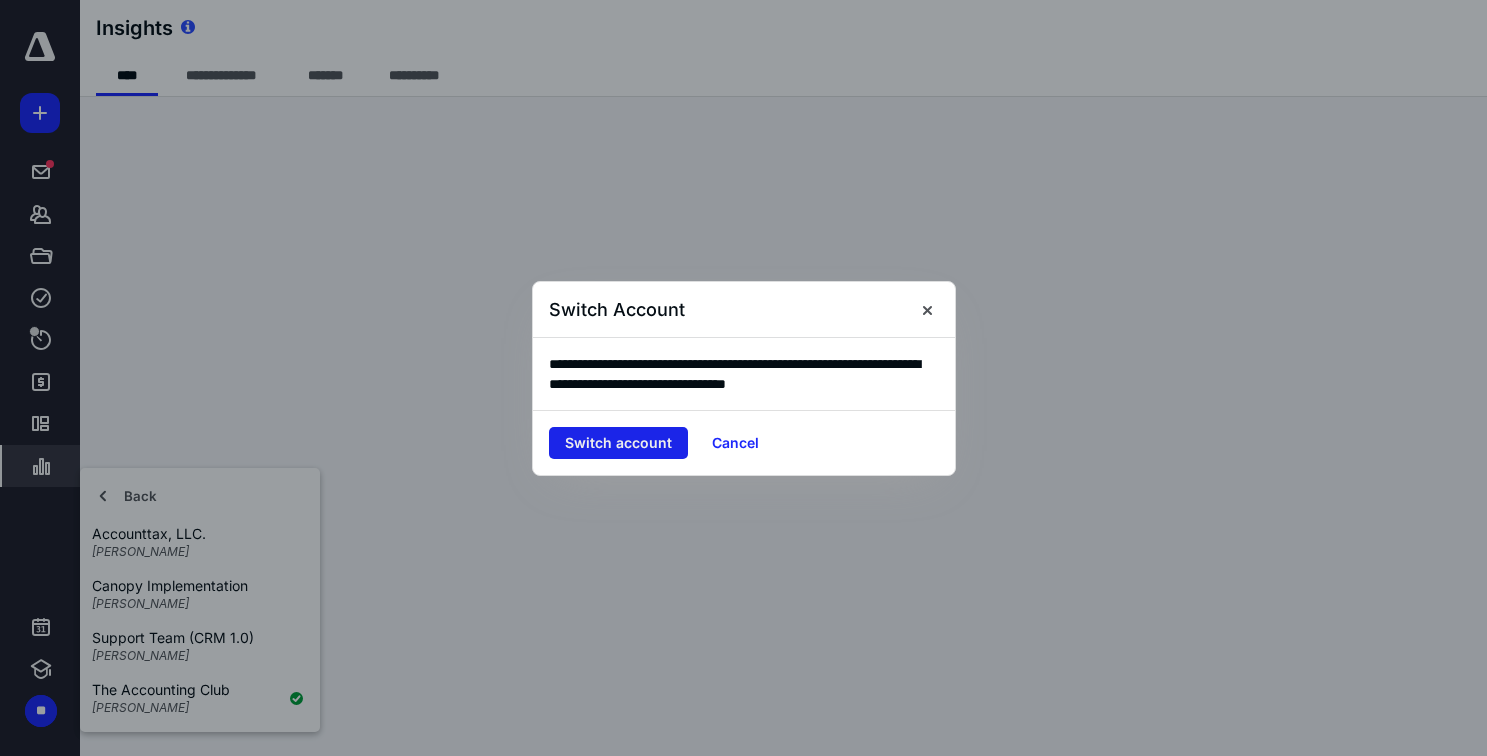 click on "Switch account" at bounding box center [618, 443] 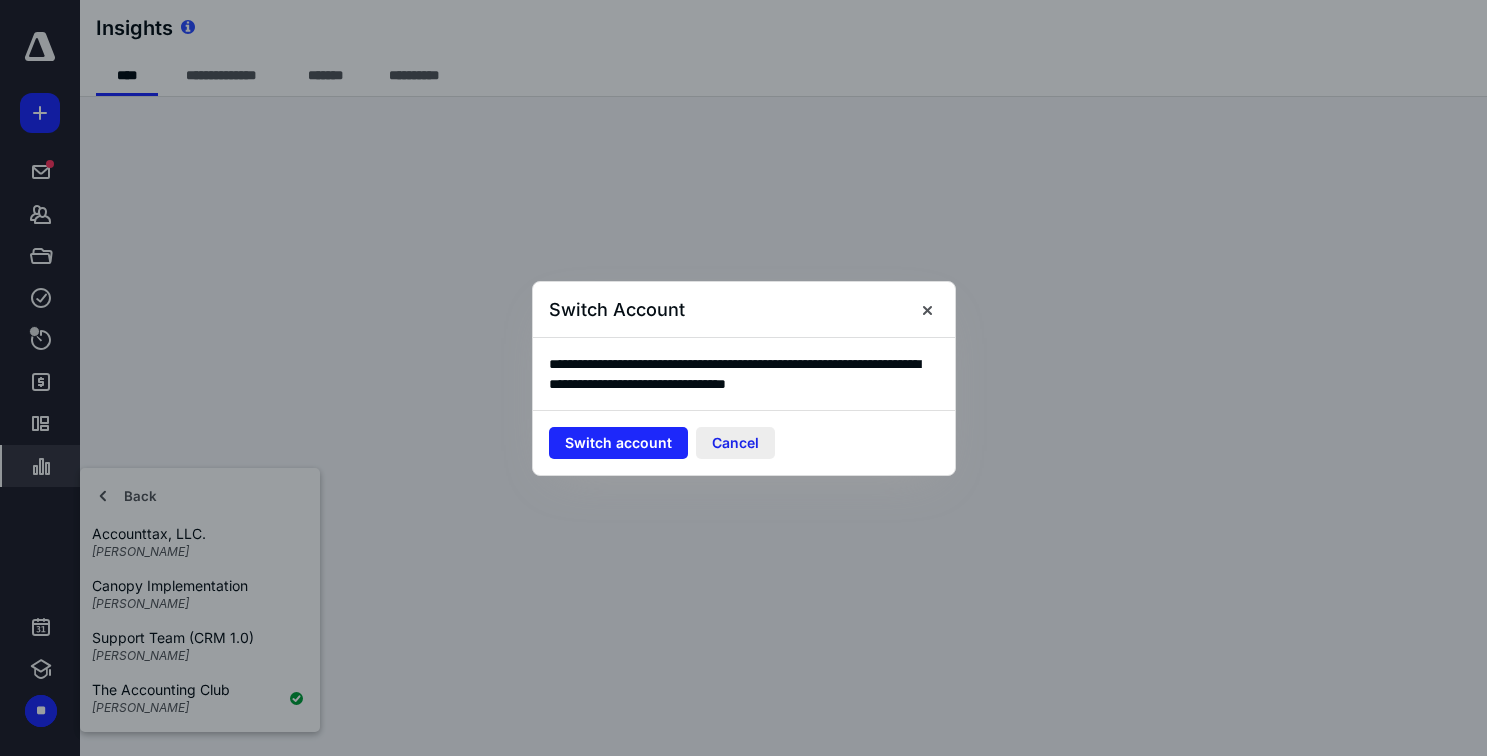 click on "Cancel" at bounding box center [735, 443] 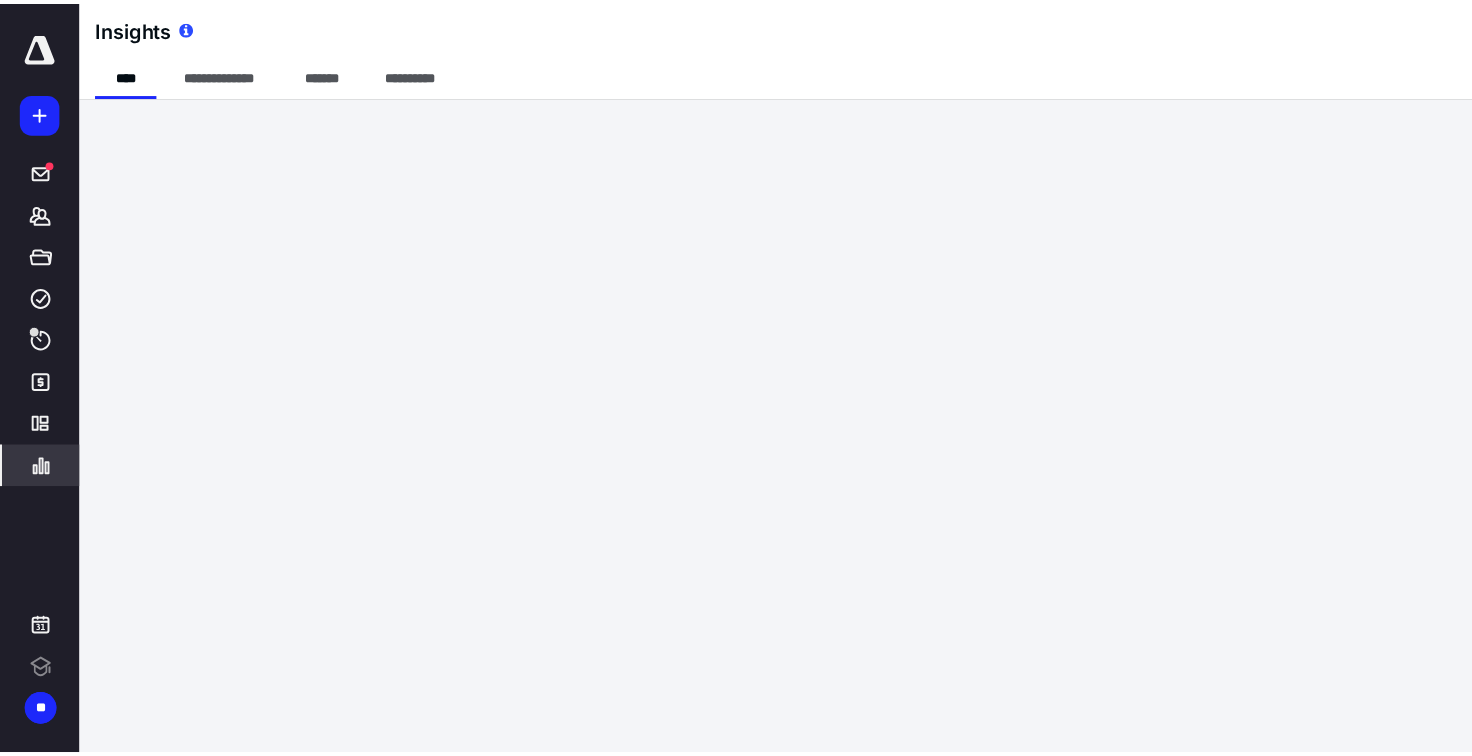 scroll, scrollTop: 0, scrollLeft: 0, axis: both 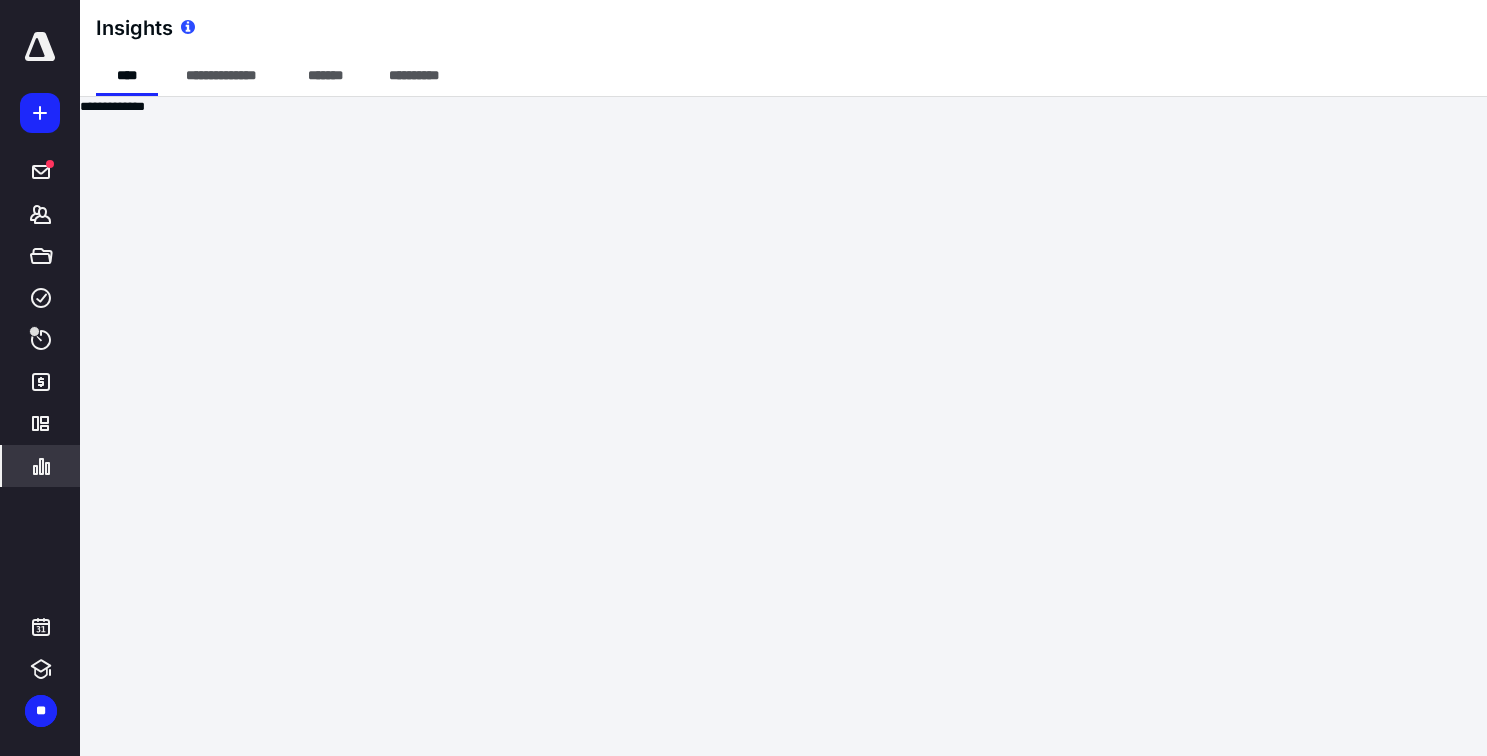 click at bounding box center (40, 47) 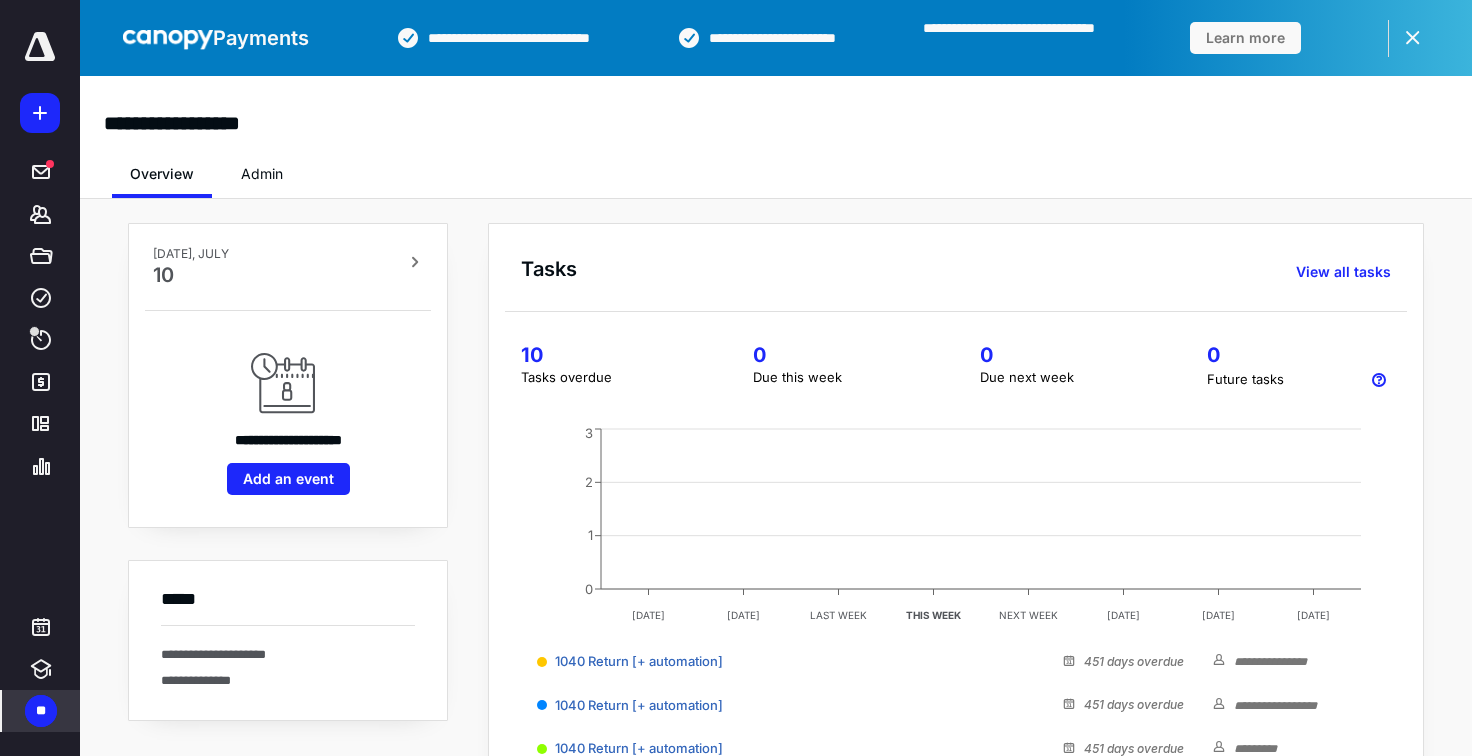 click on "**" at bounding box center [41, 711] 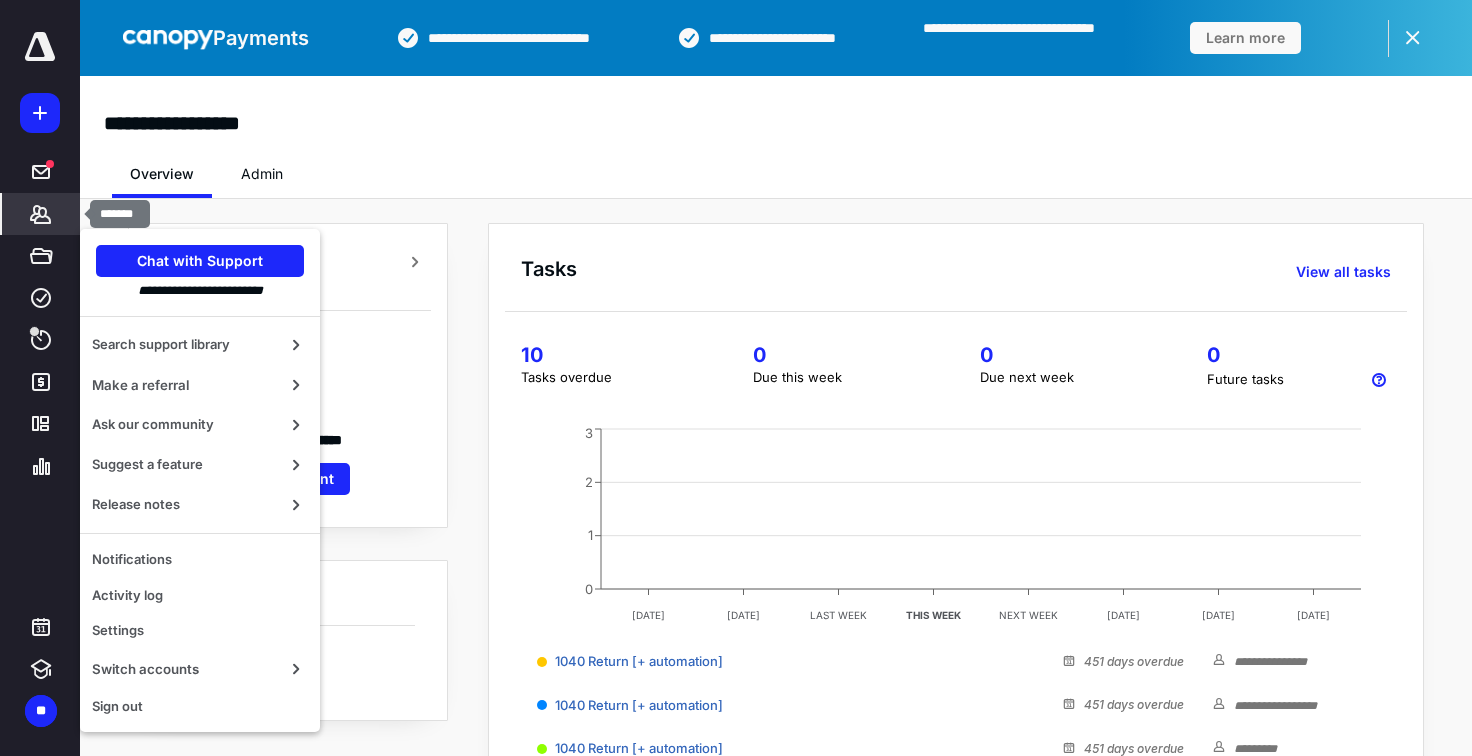 click 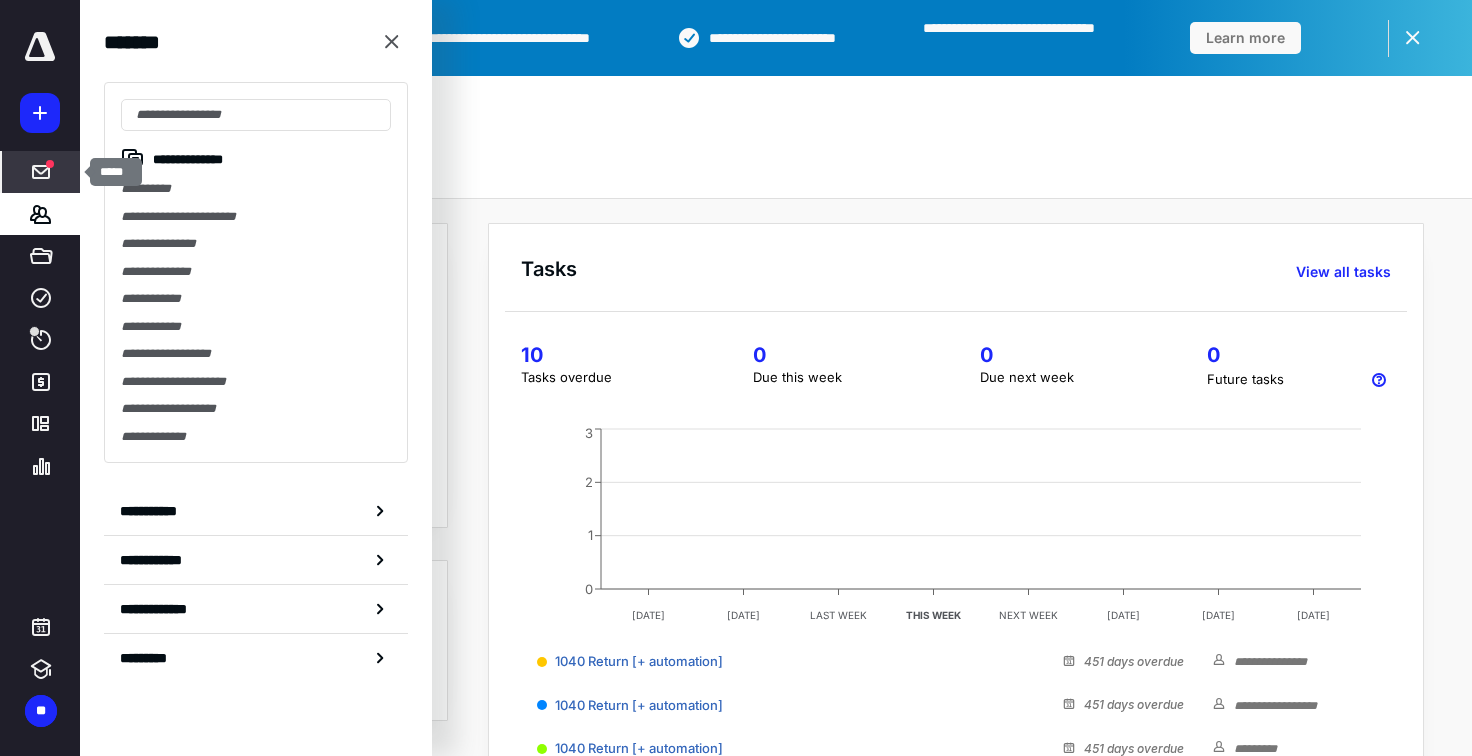 click 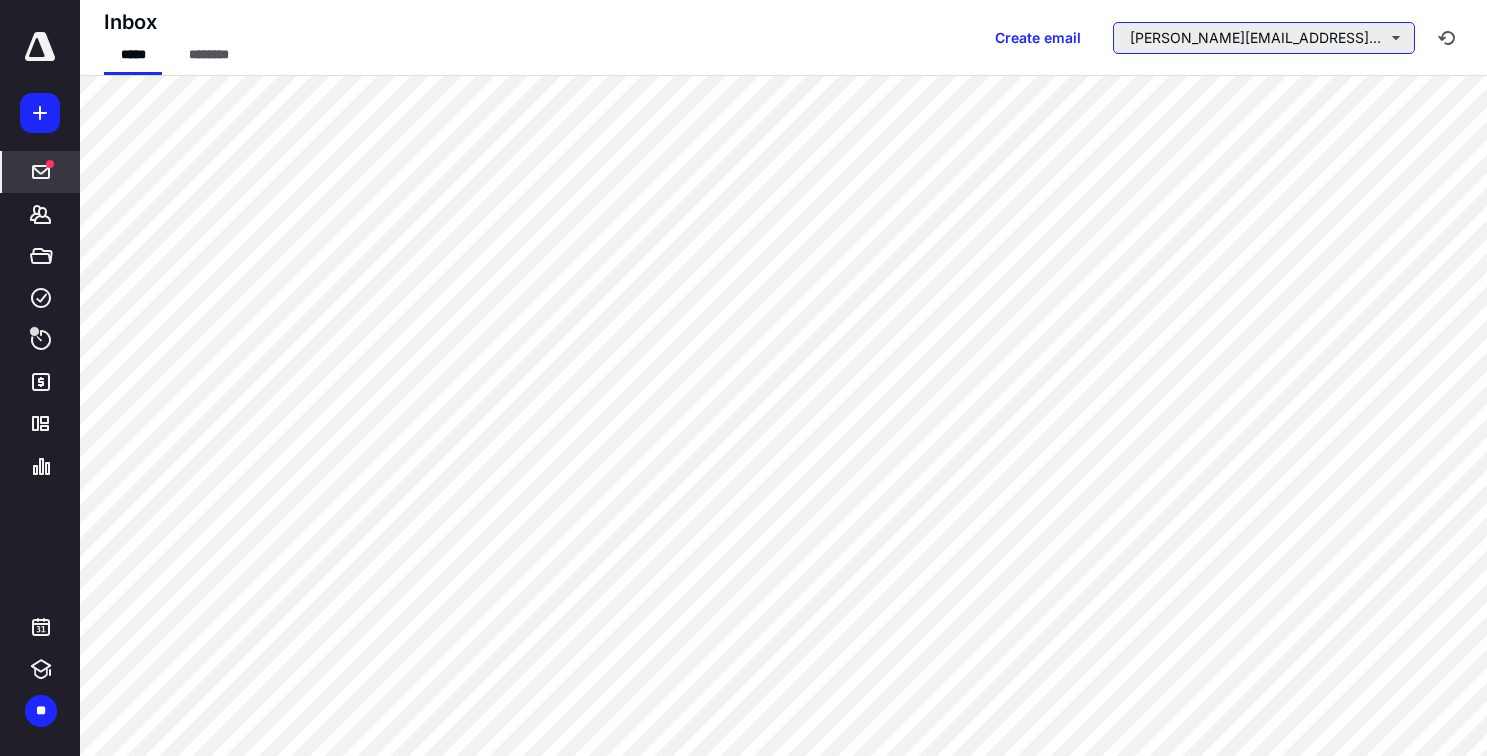 click on "[PERSON_NAME][EMAIL_ADDRESS][PERSON_NAME][DOMAIN_NAME]" at bounding box center (1264, 38) 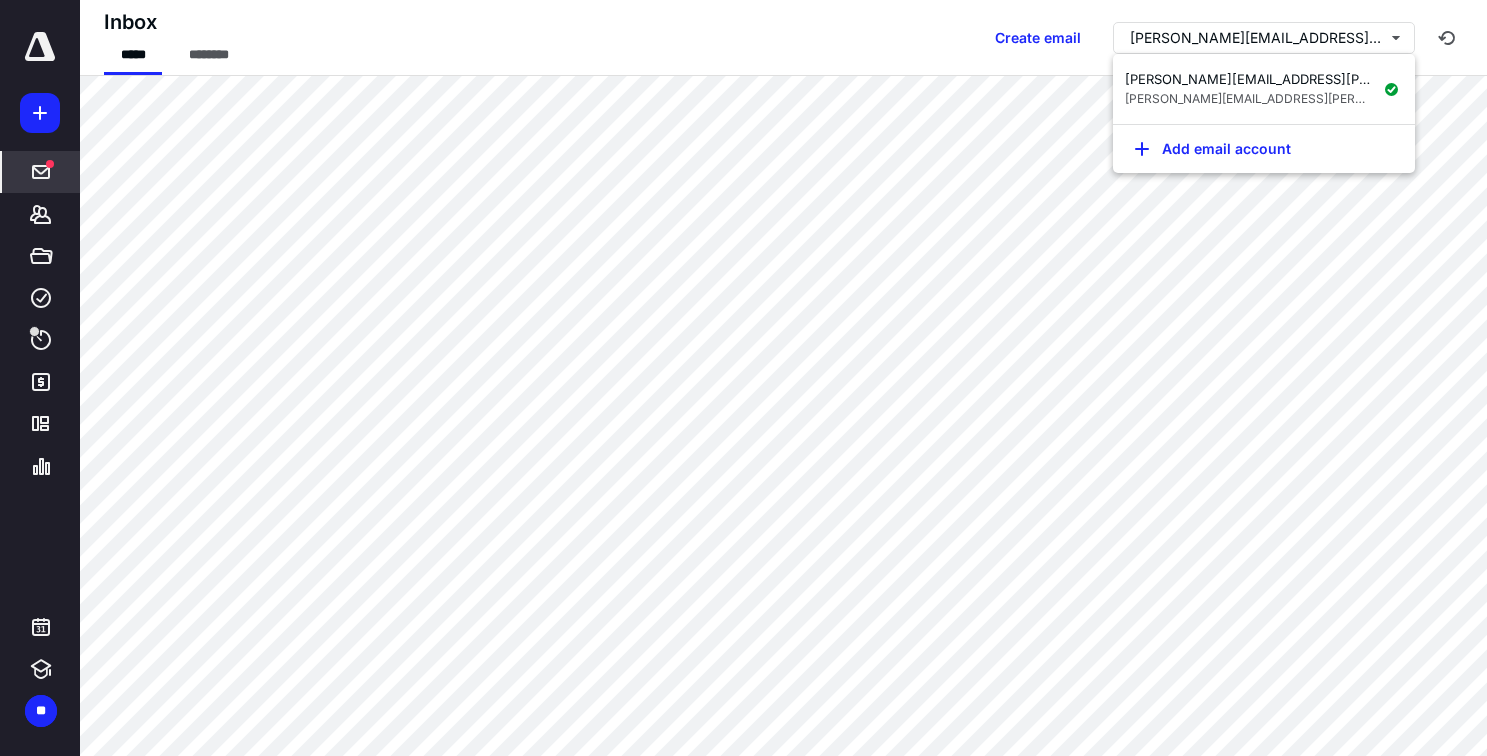 click on "Inbox ***** ******** Create email [PERSON_NAME][EMAIL_ADDRESS][PERSON_NAME][DOMAIN_NAME]" at bounding box center [783, 38] 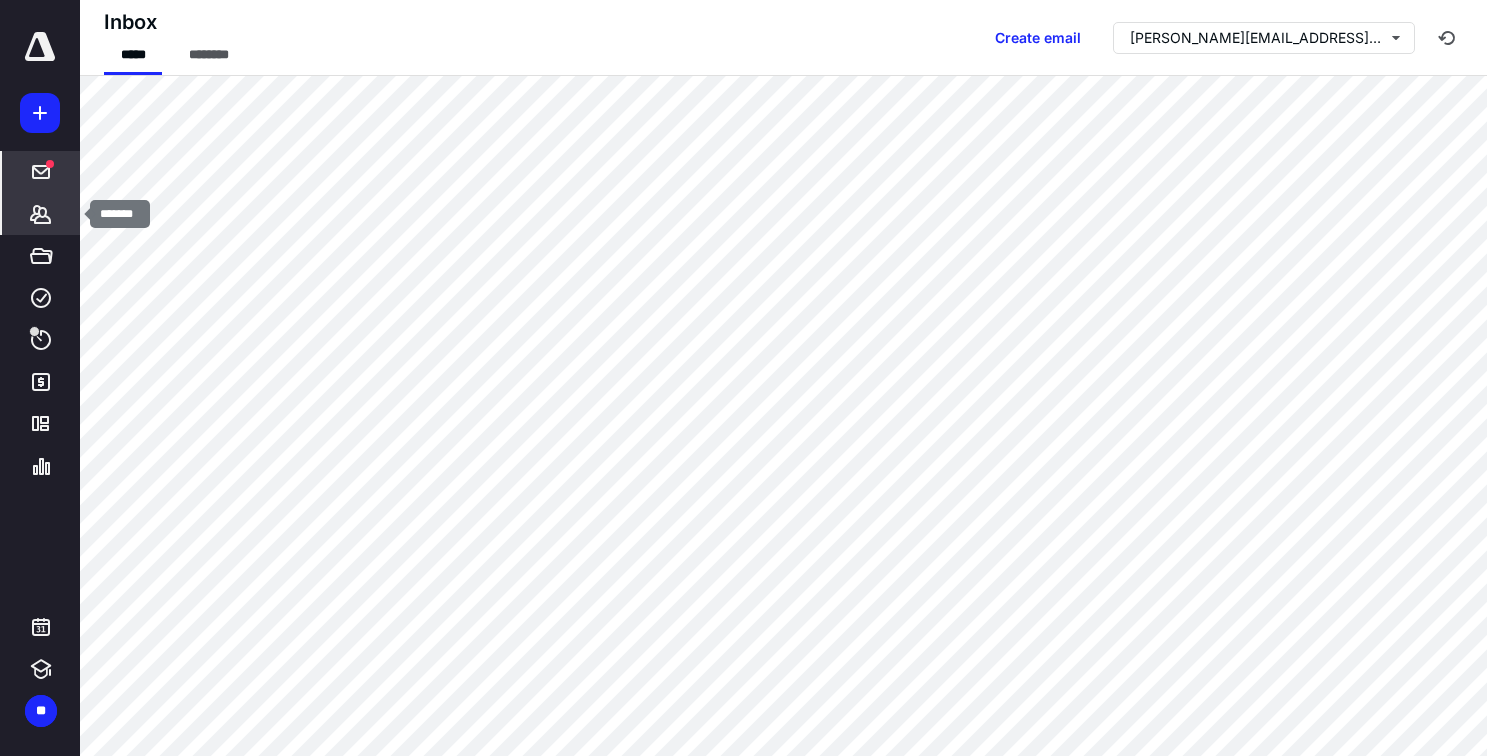 click 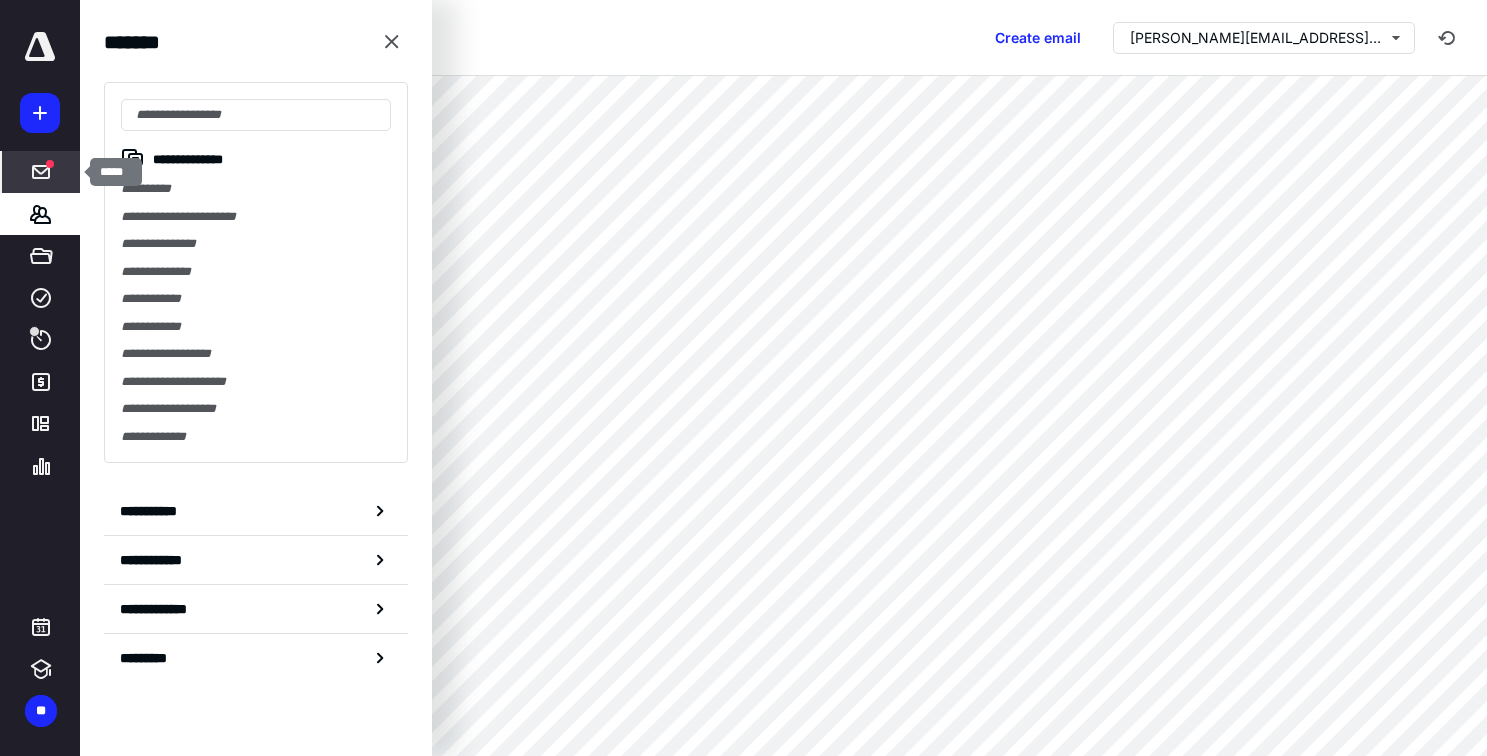 click 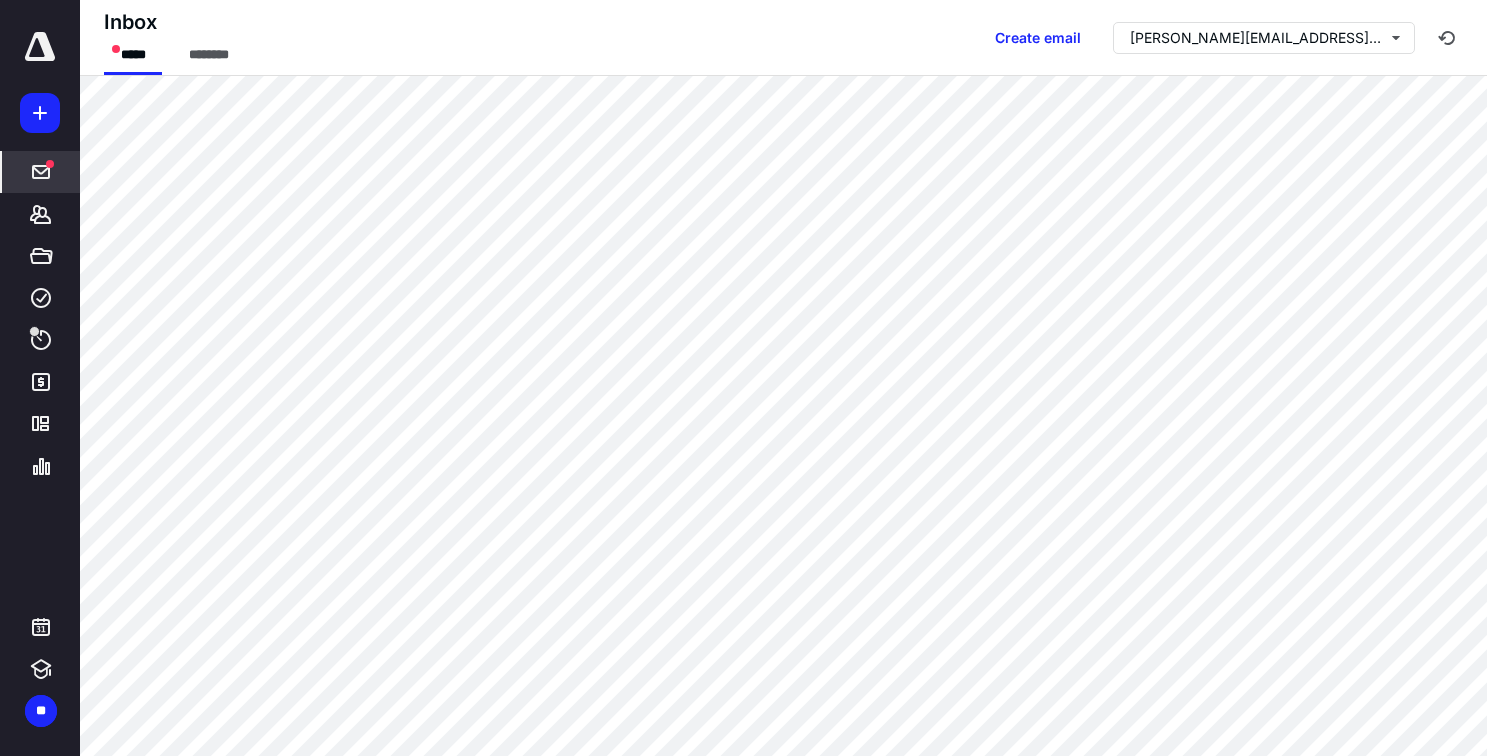 click at bounding box center (40, 47) 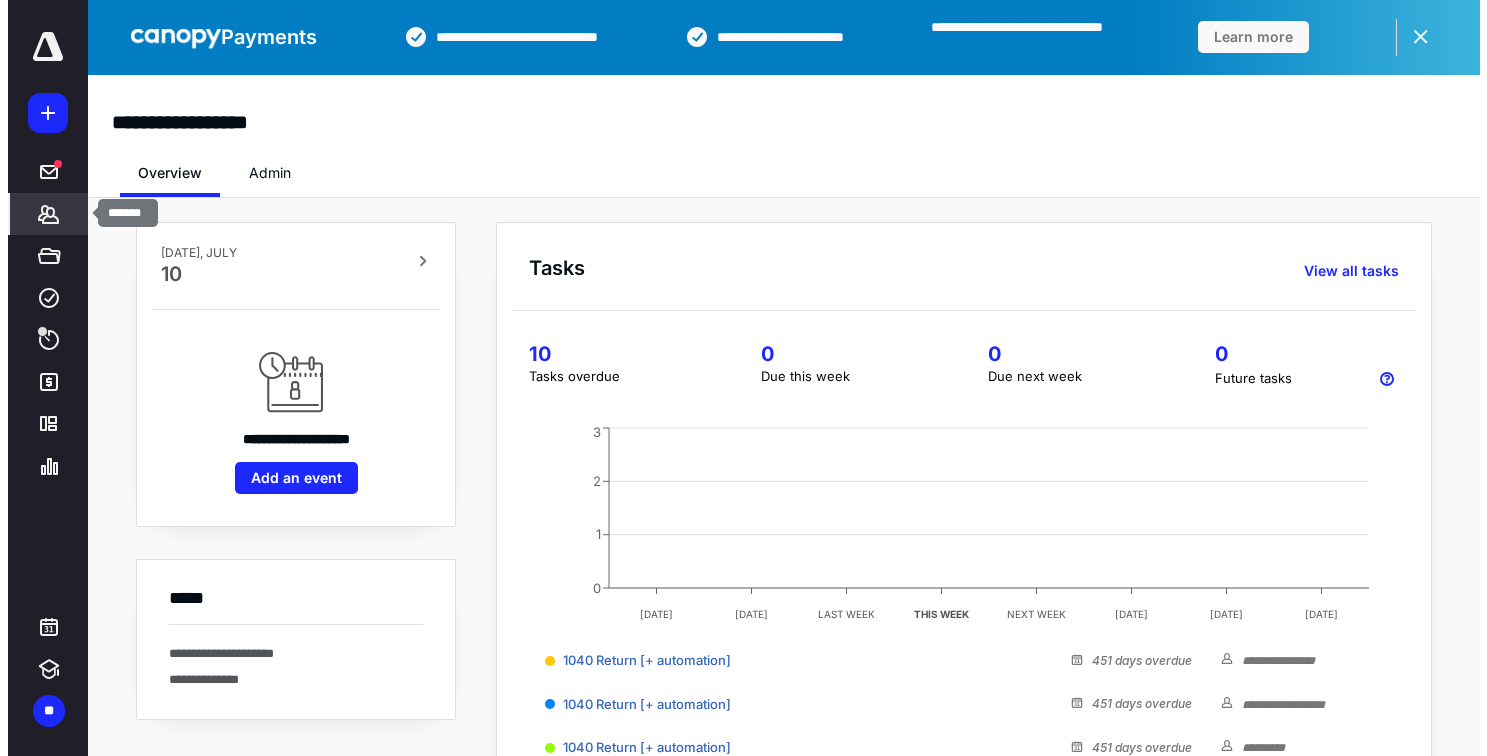 scroll, scrollTop: 0, scrollLeft: 0, axis: both 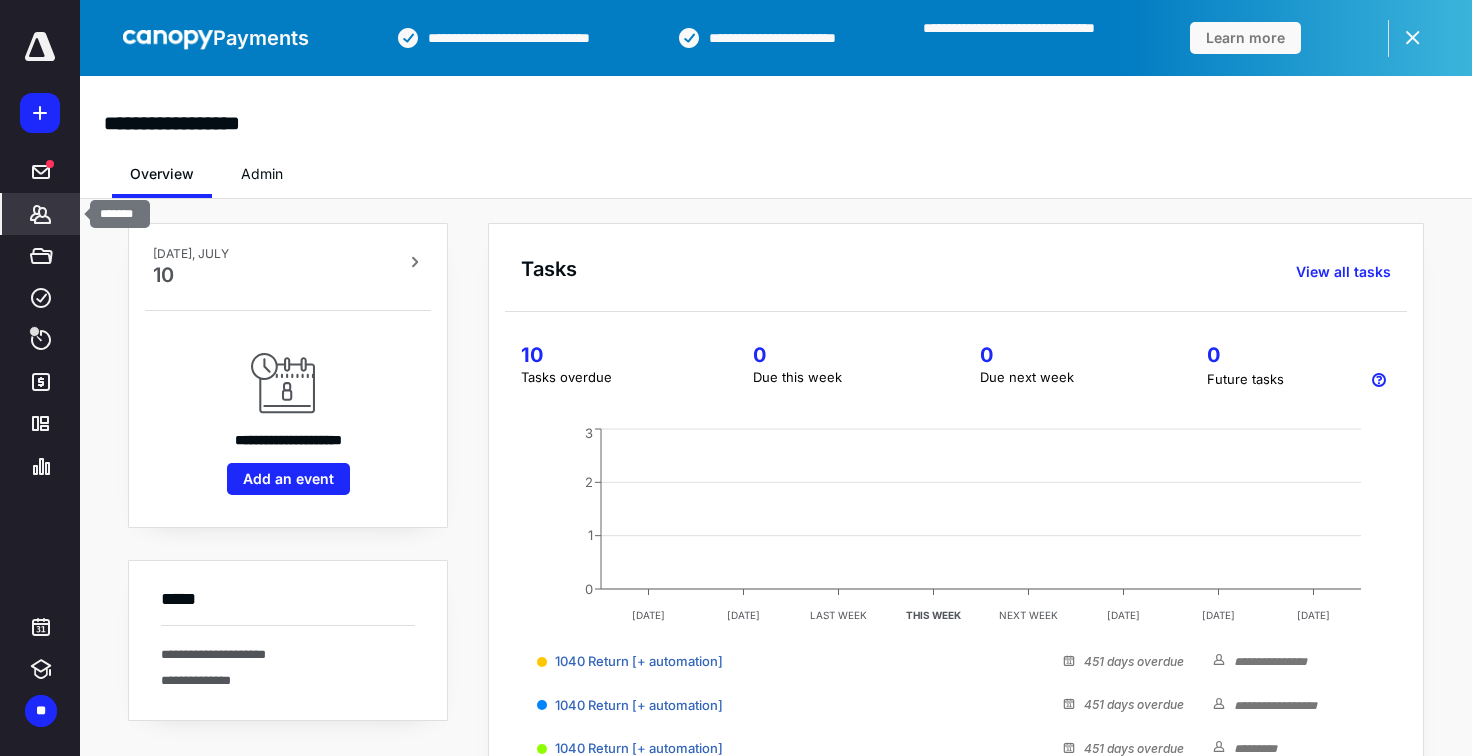 click 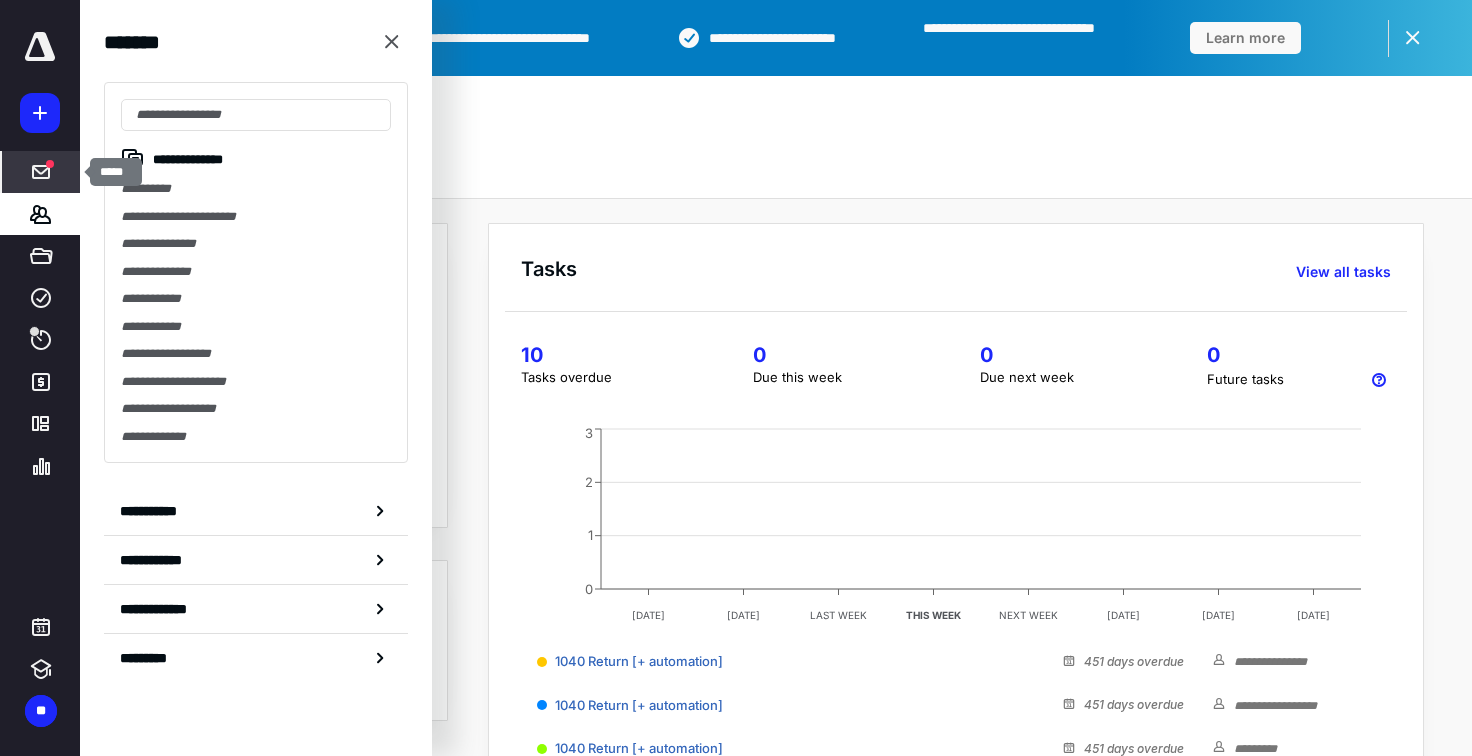 click 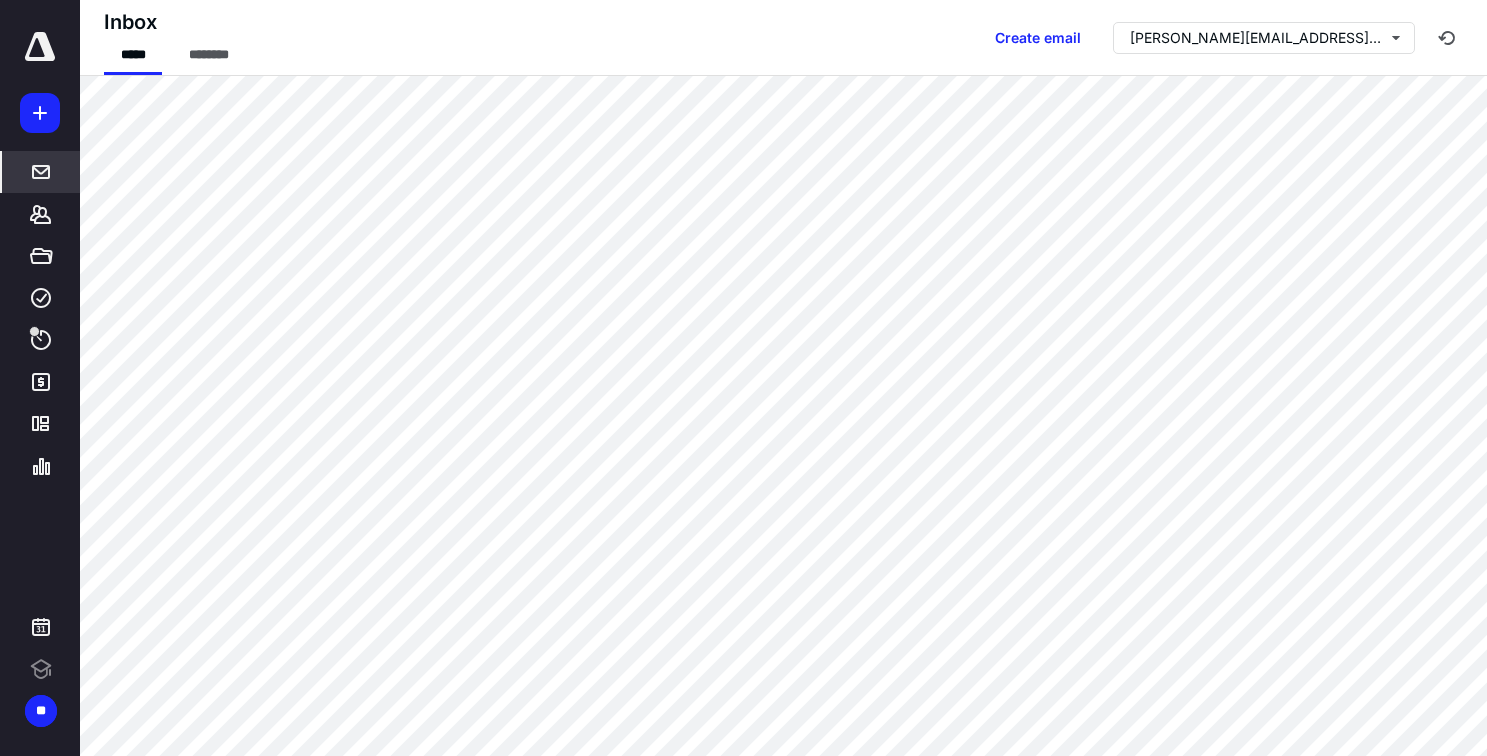 scroll, scrollTop: 0, scrollLeft: 0, axis: both 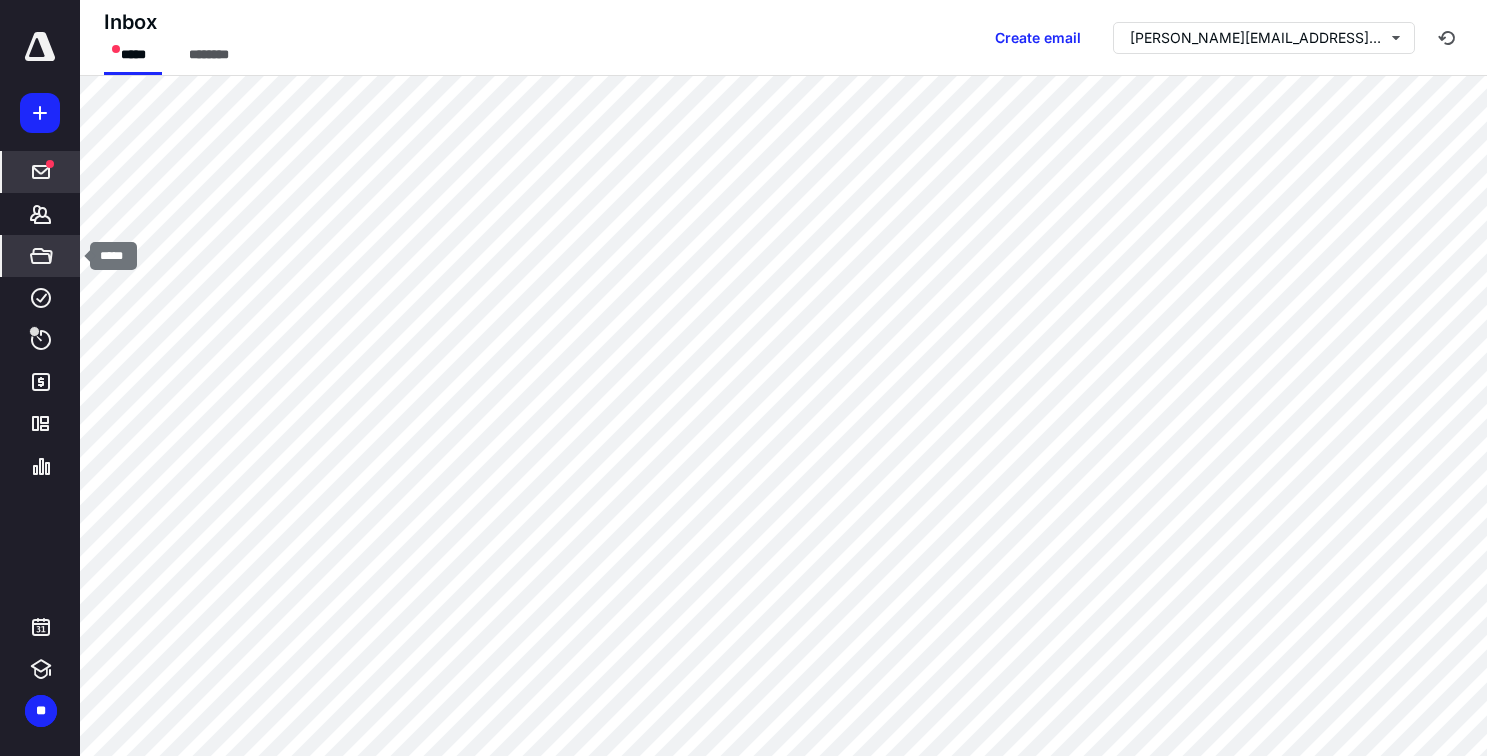click 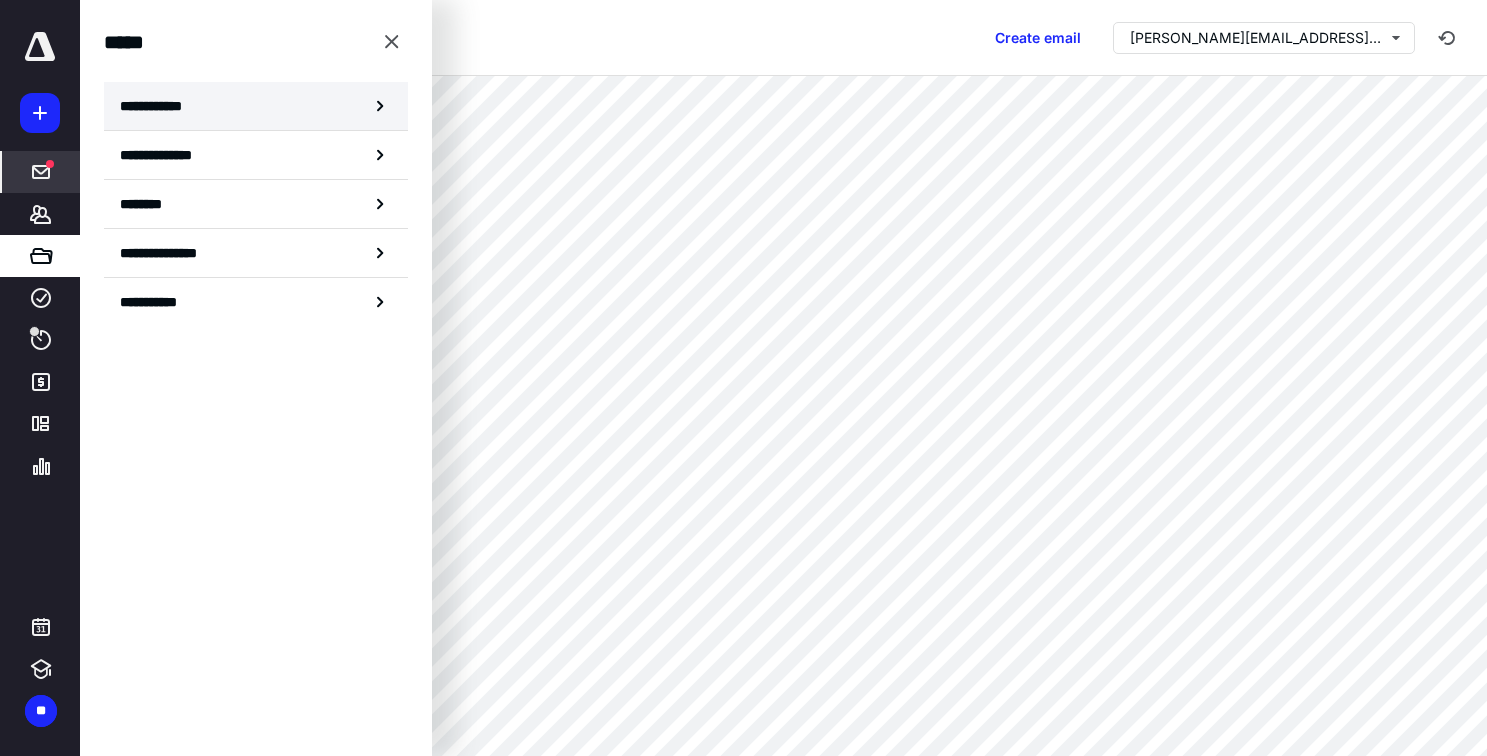 click on "**********" at bounding box center [157, 106] 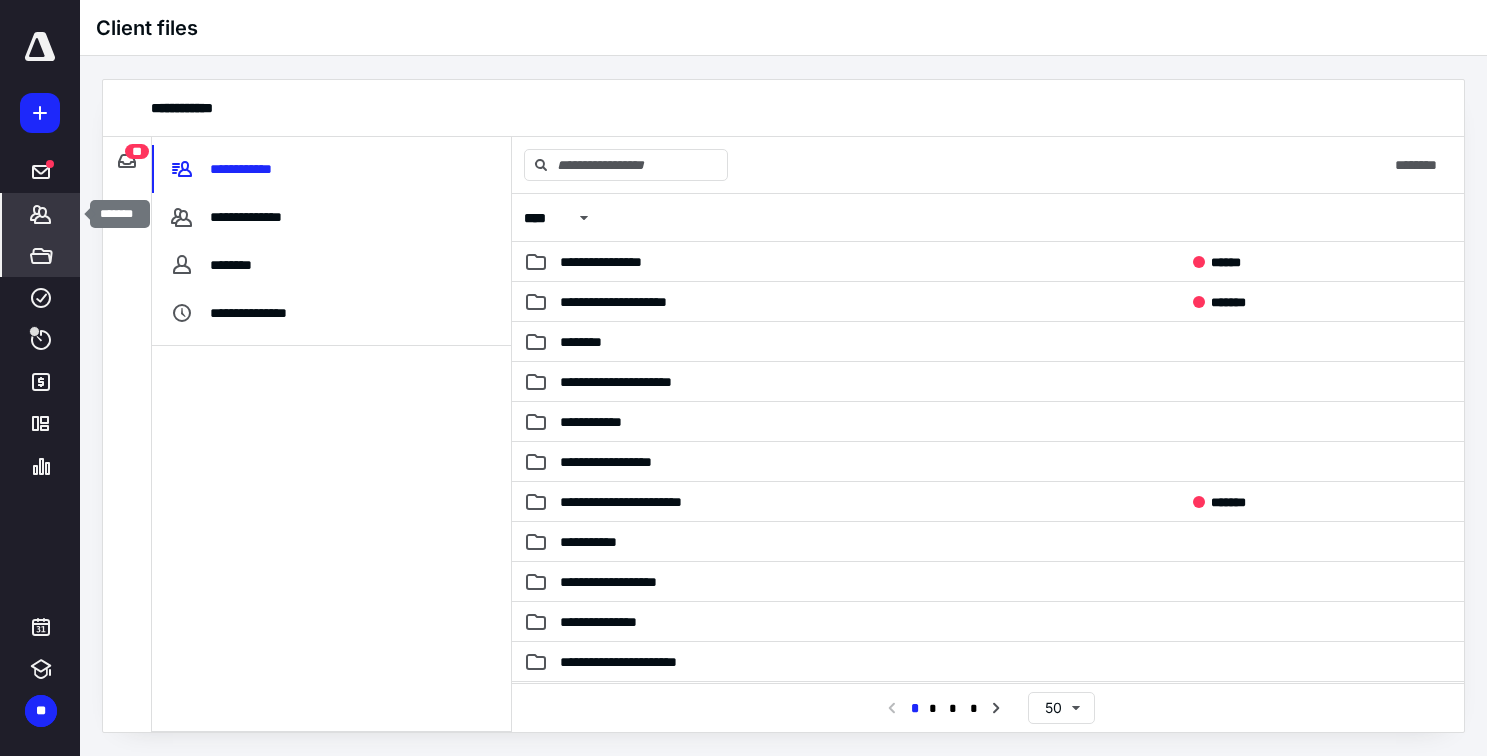 click 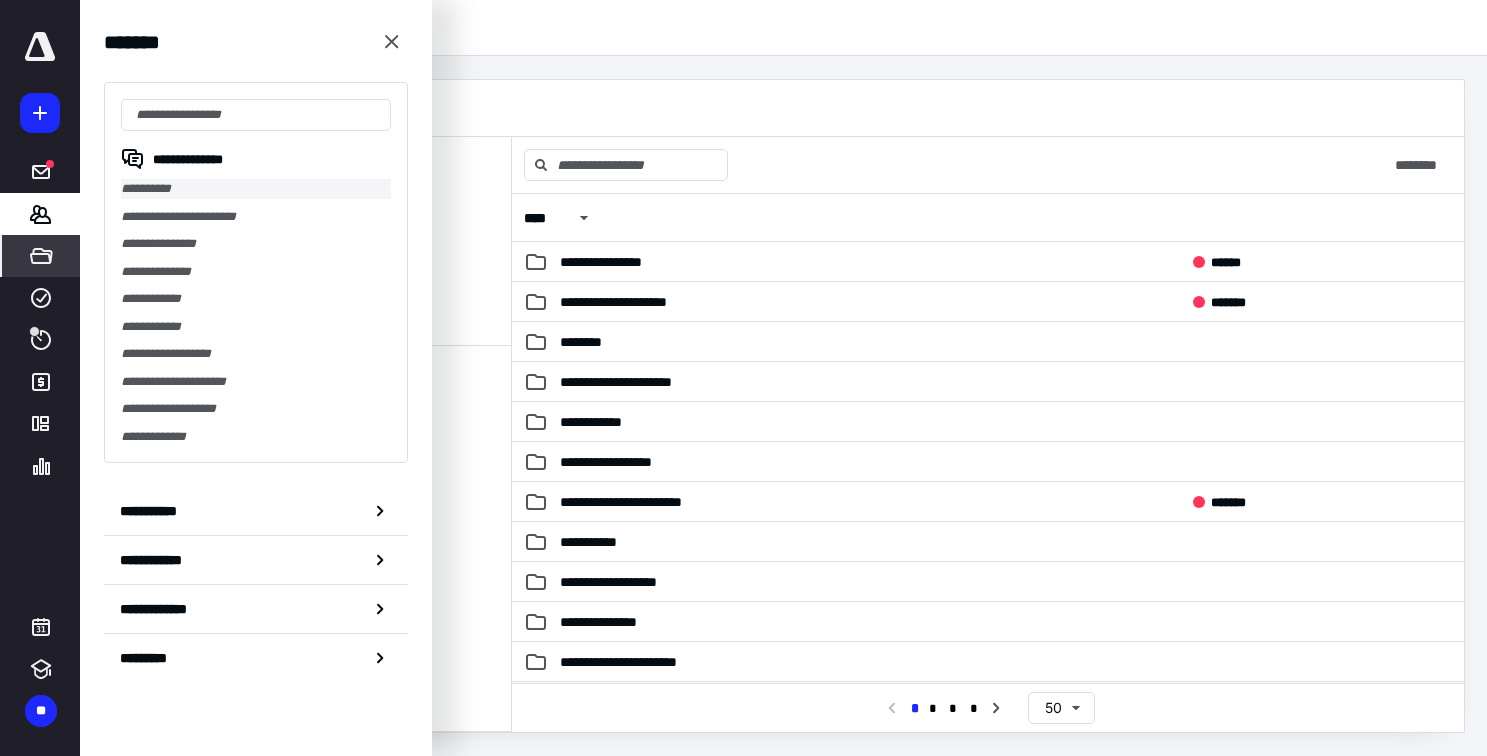 click on "**********" at bounding box center (256, 189) 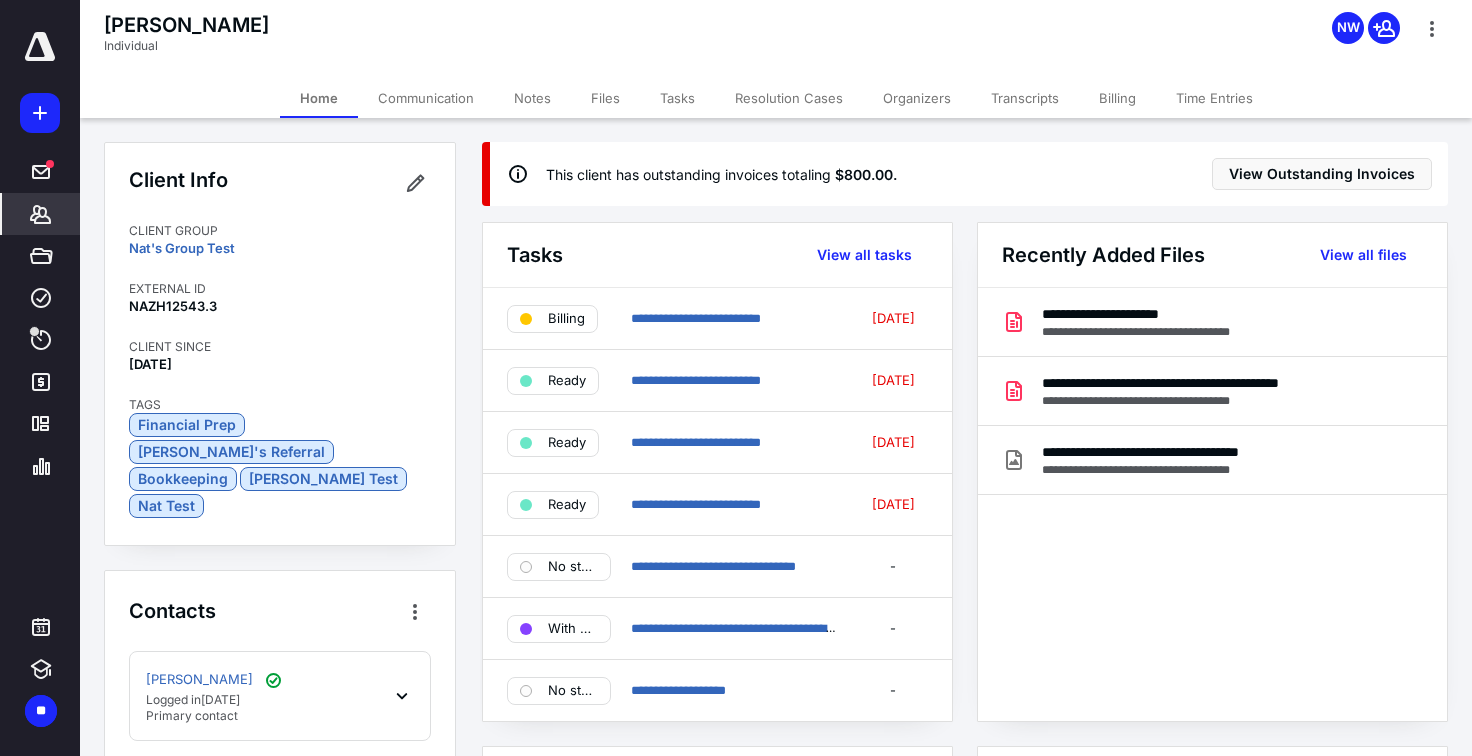 click on "Files" at bounding box center (605, 98) 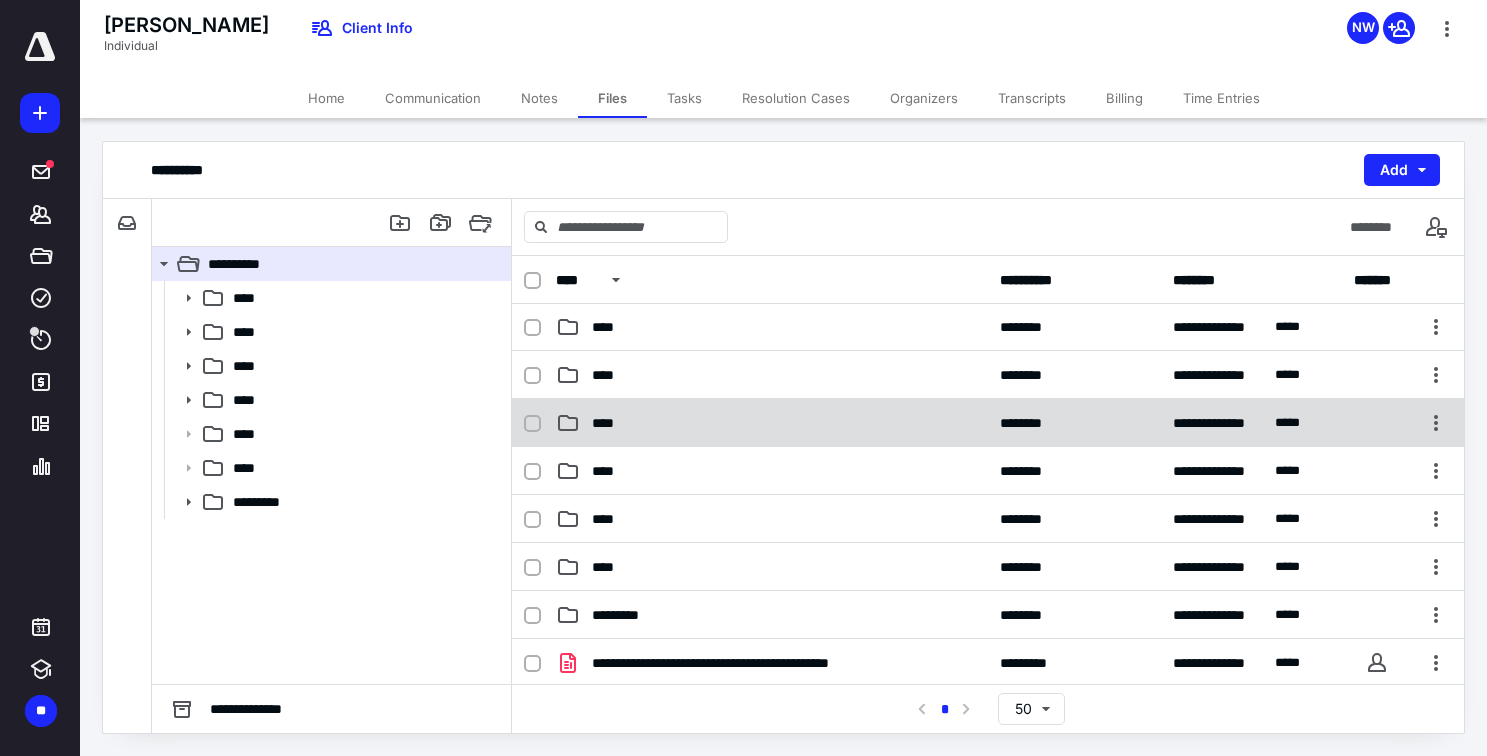 scroll, scrollTop: 0, scrollLeft: 0, axis: both 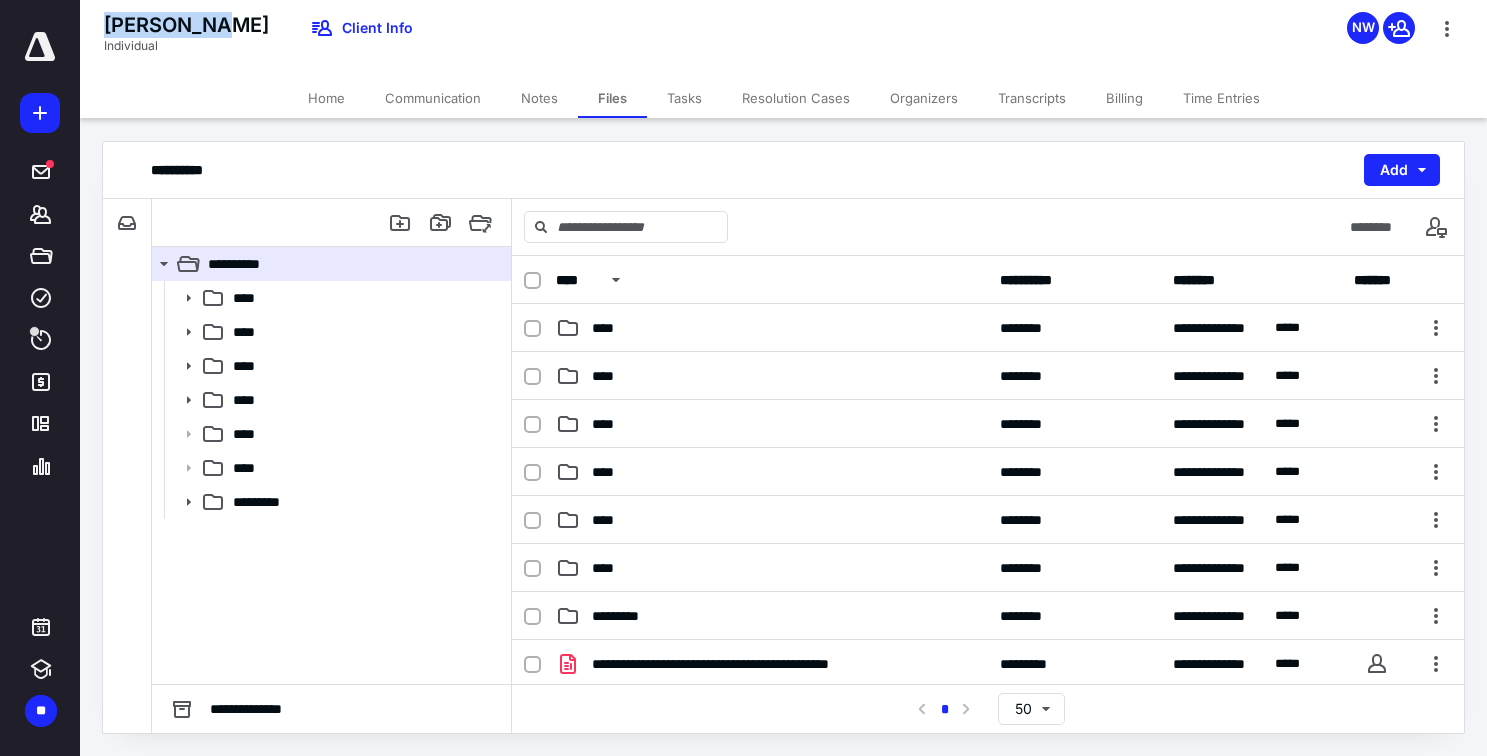 drag, startPoint x: 101, startPoint y: 26, endPoint x: 215, endPoint y: 33, distance: 114.21471 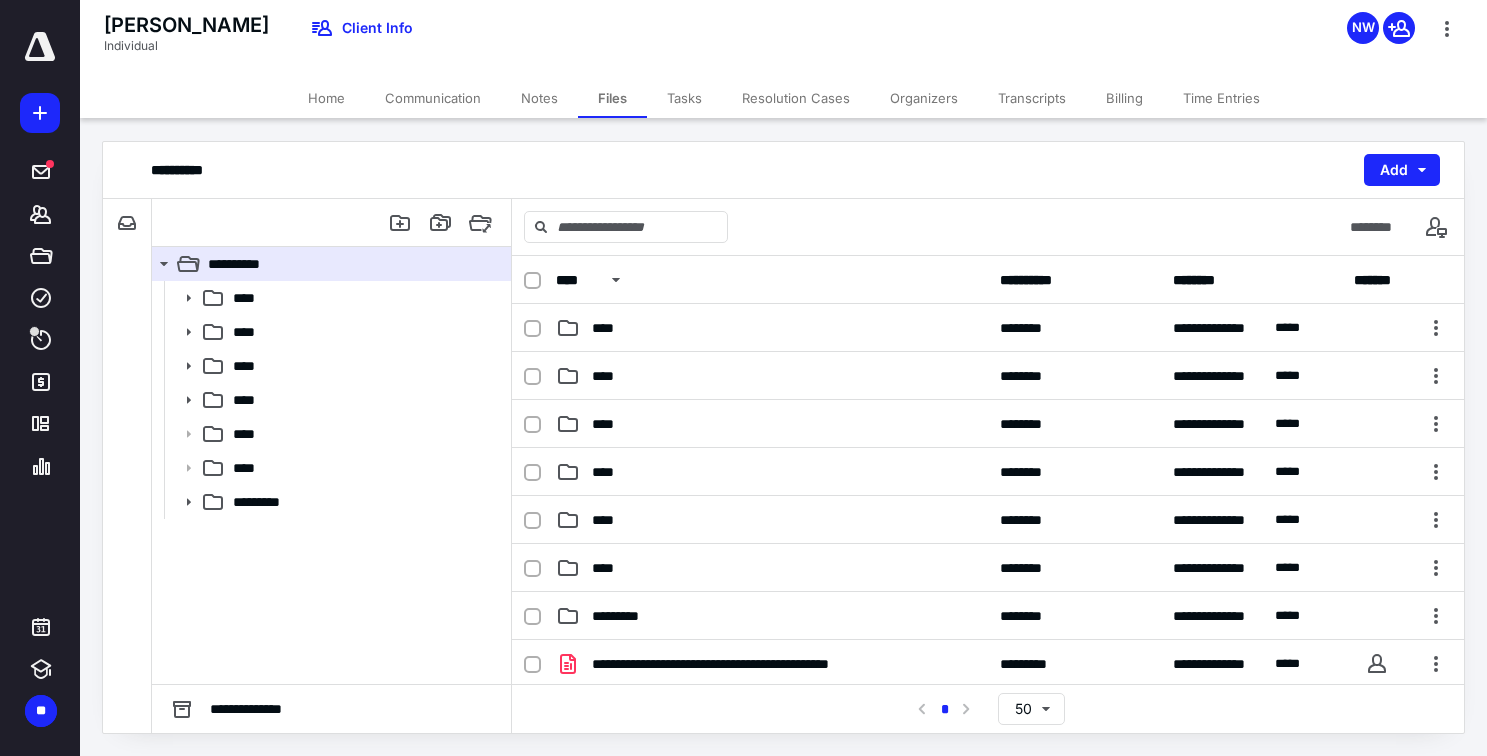click on "Files" at bounding box center [612, 98] 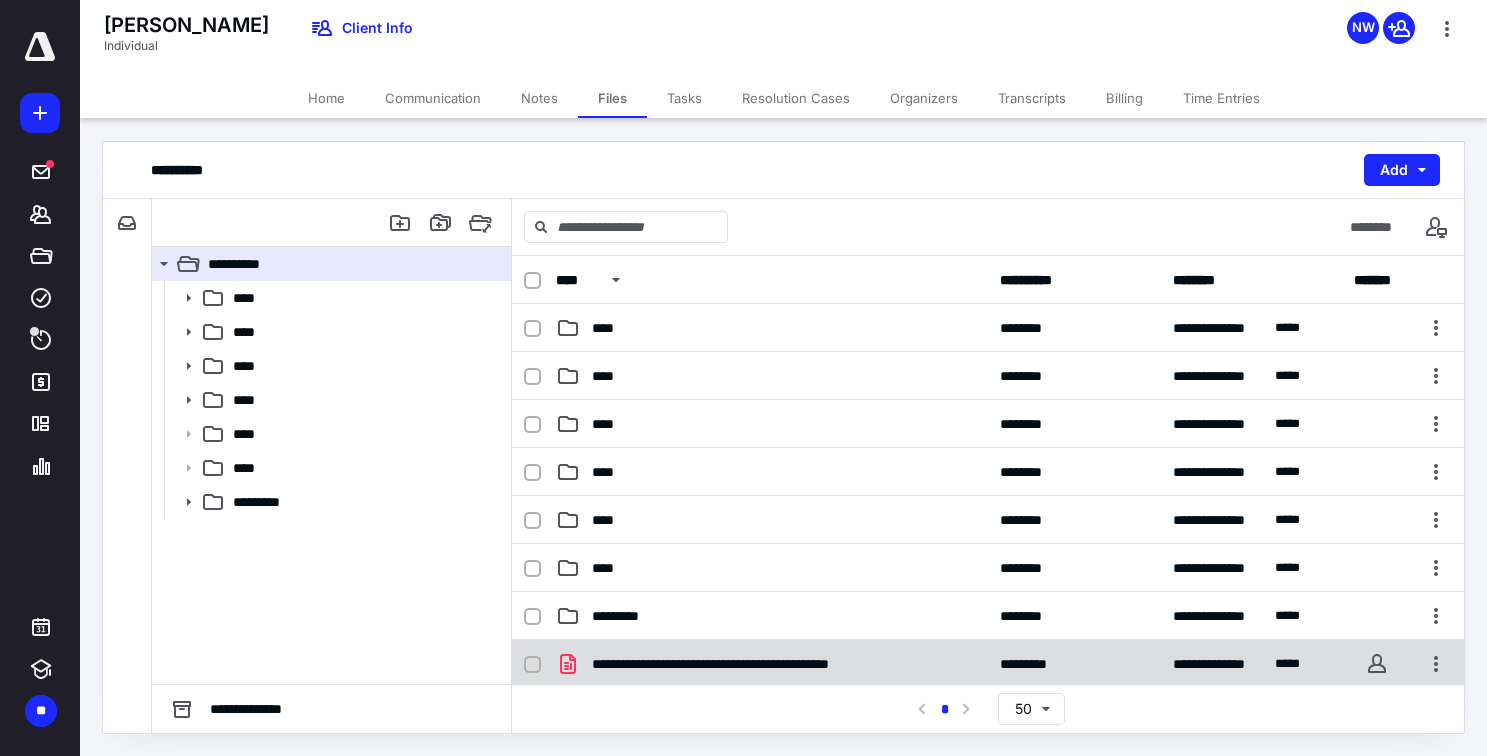 click 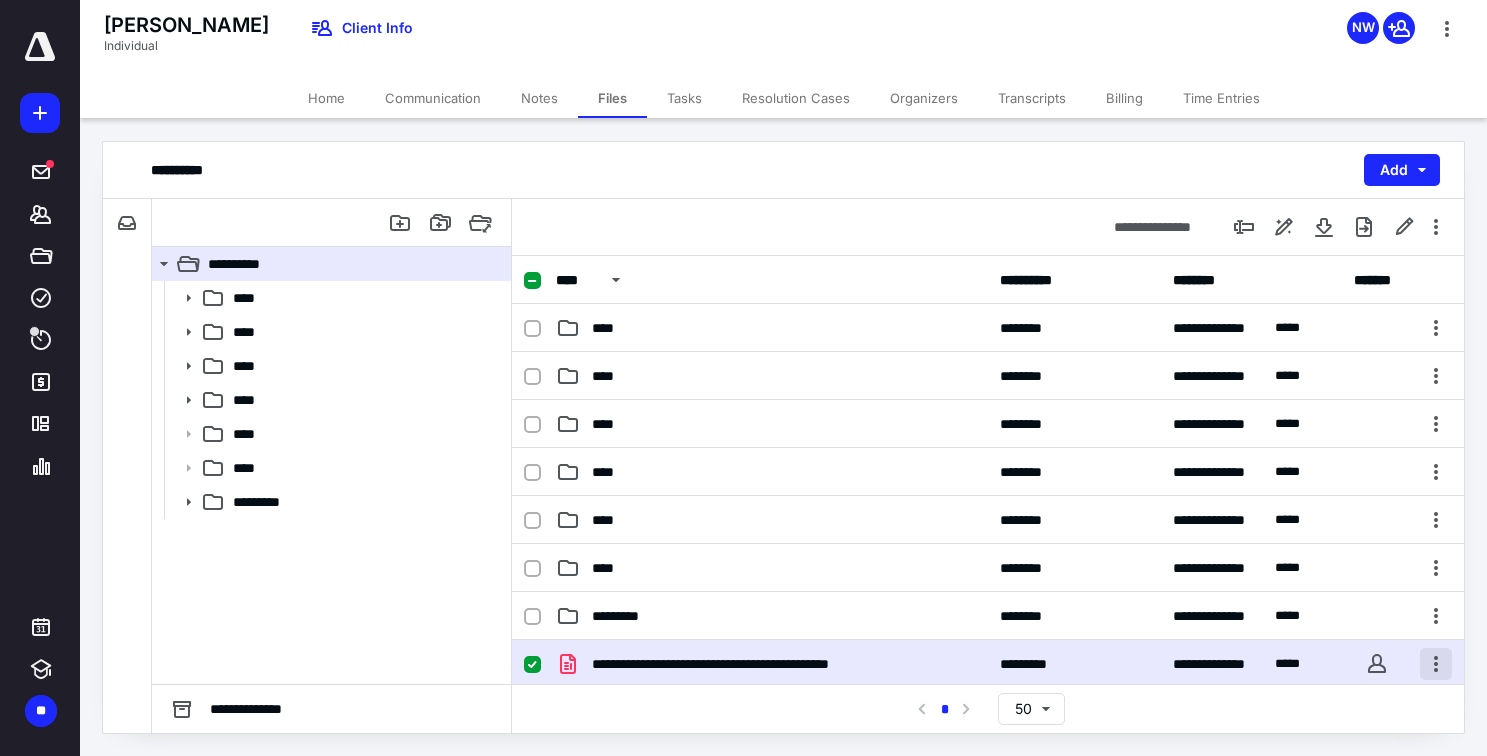 click at bounding box center (1436, 664) 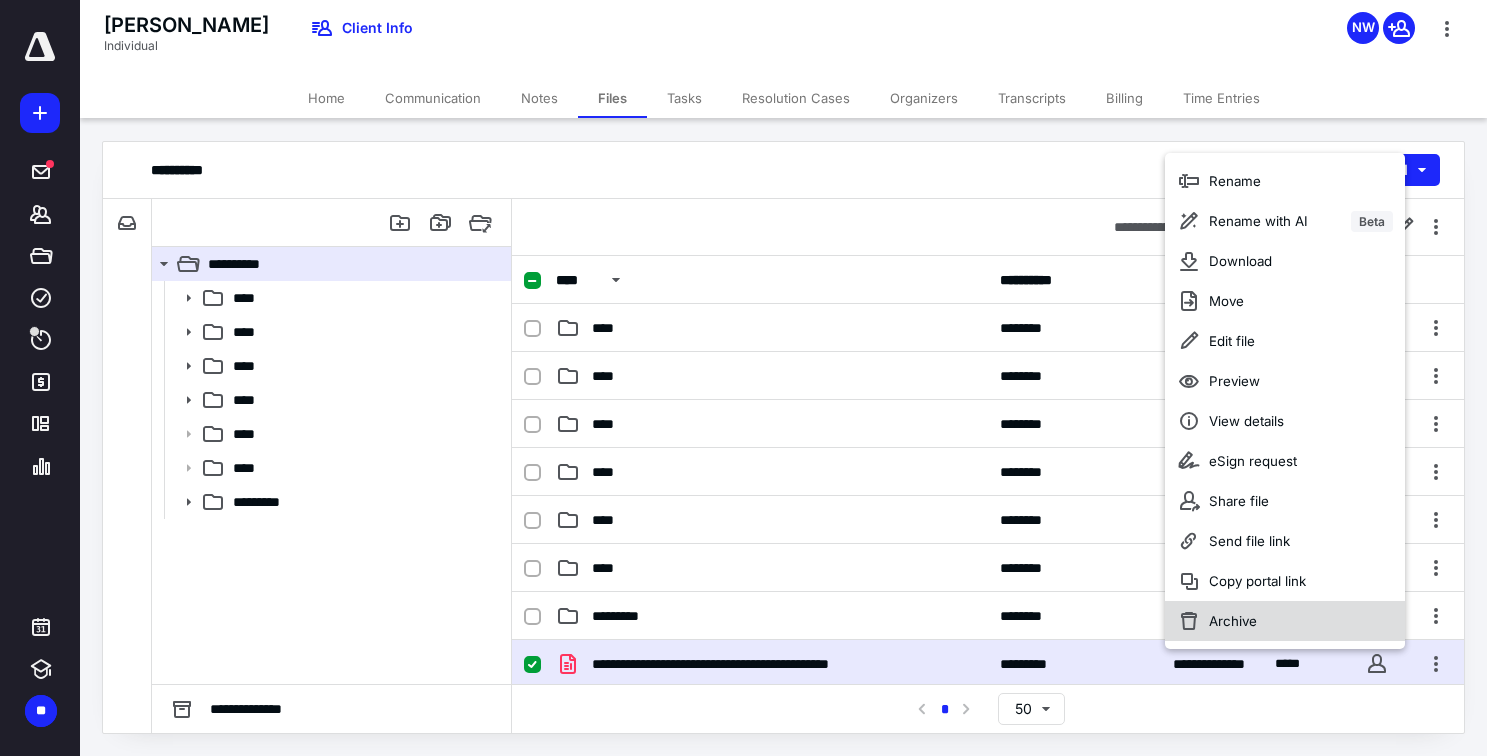 click on "Archive" at bounding box center [1233, 621] 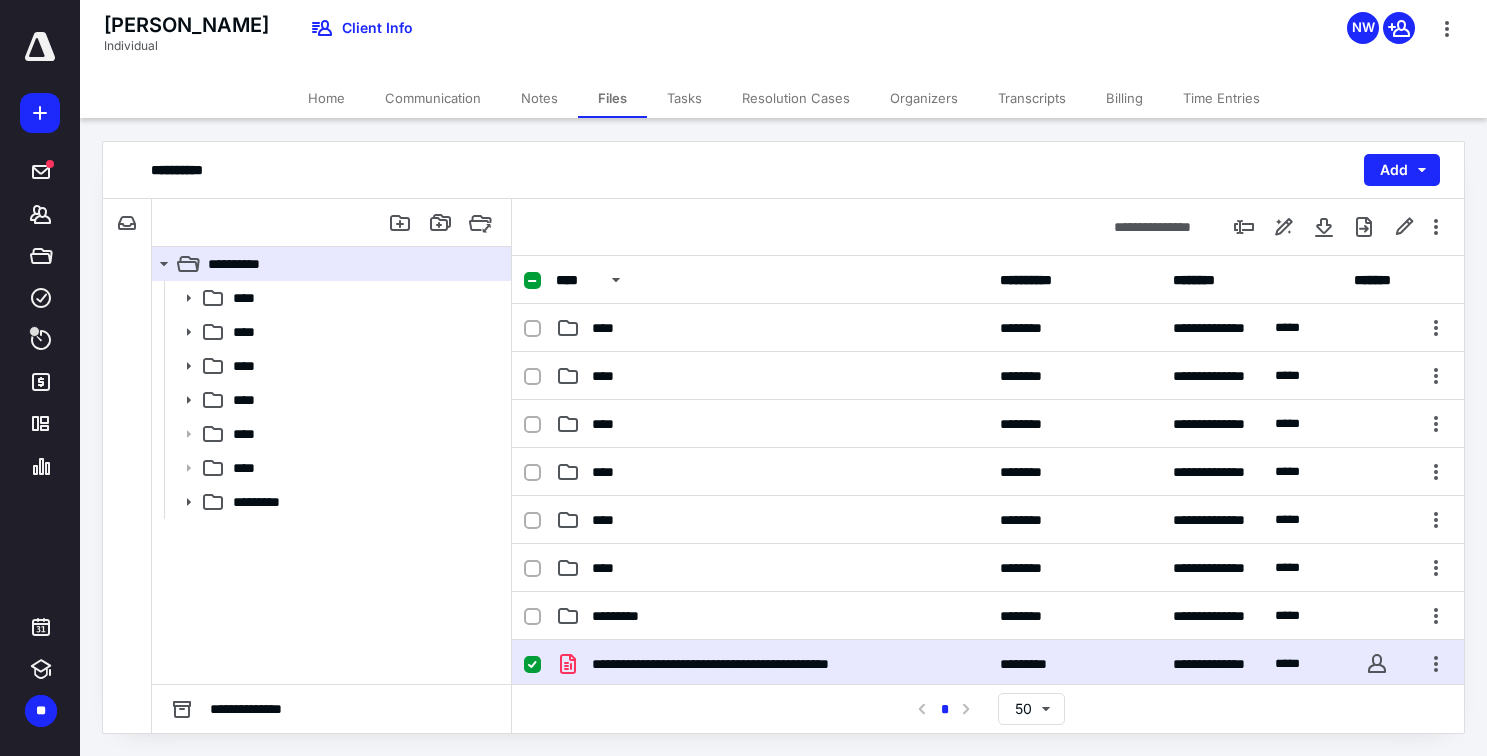 checkbox on "false" 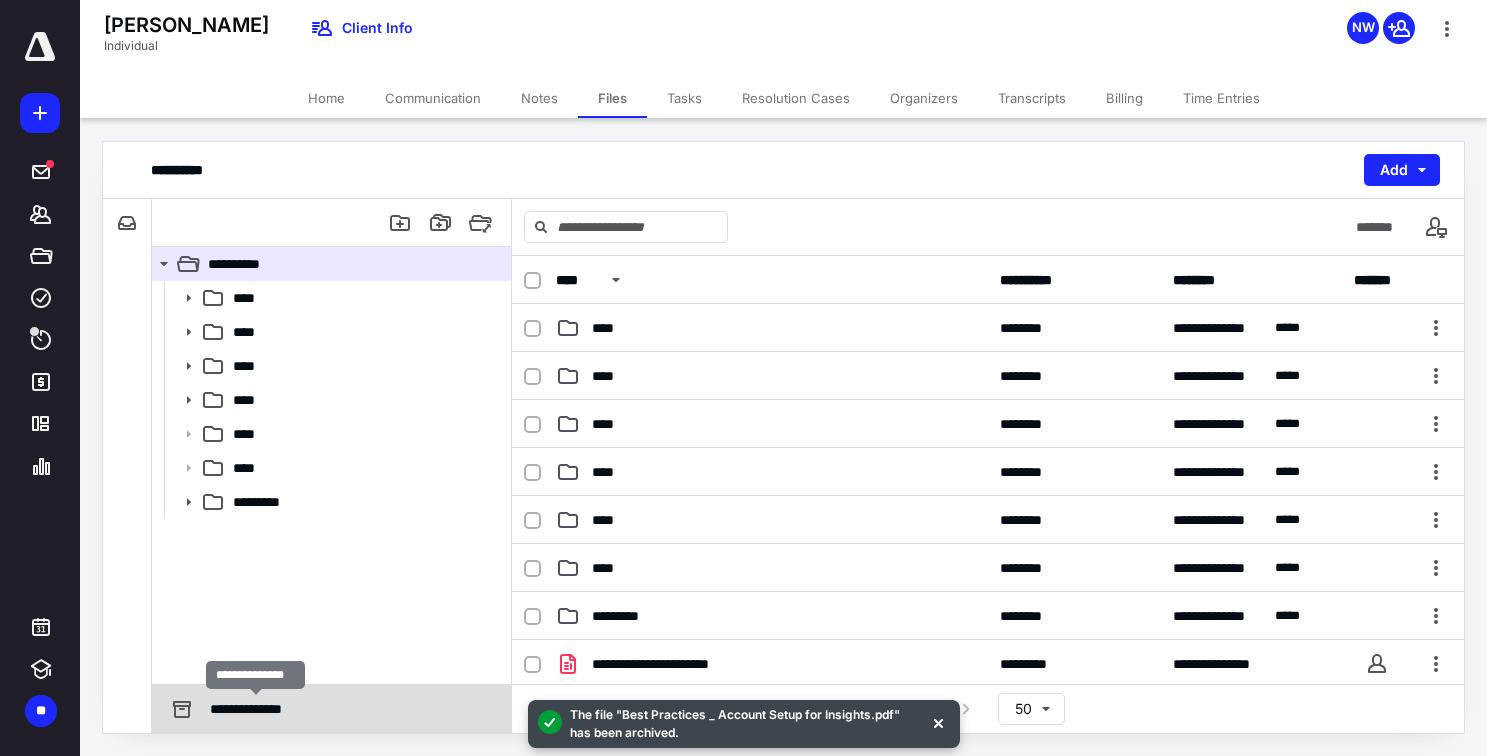 click on "**********" at bounding box center (255, 709) 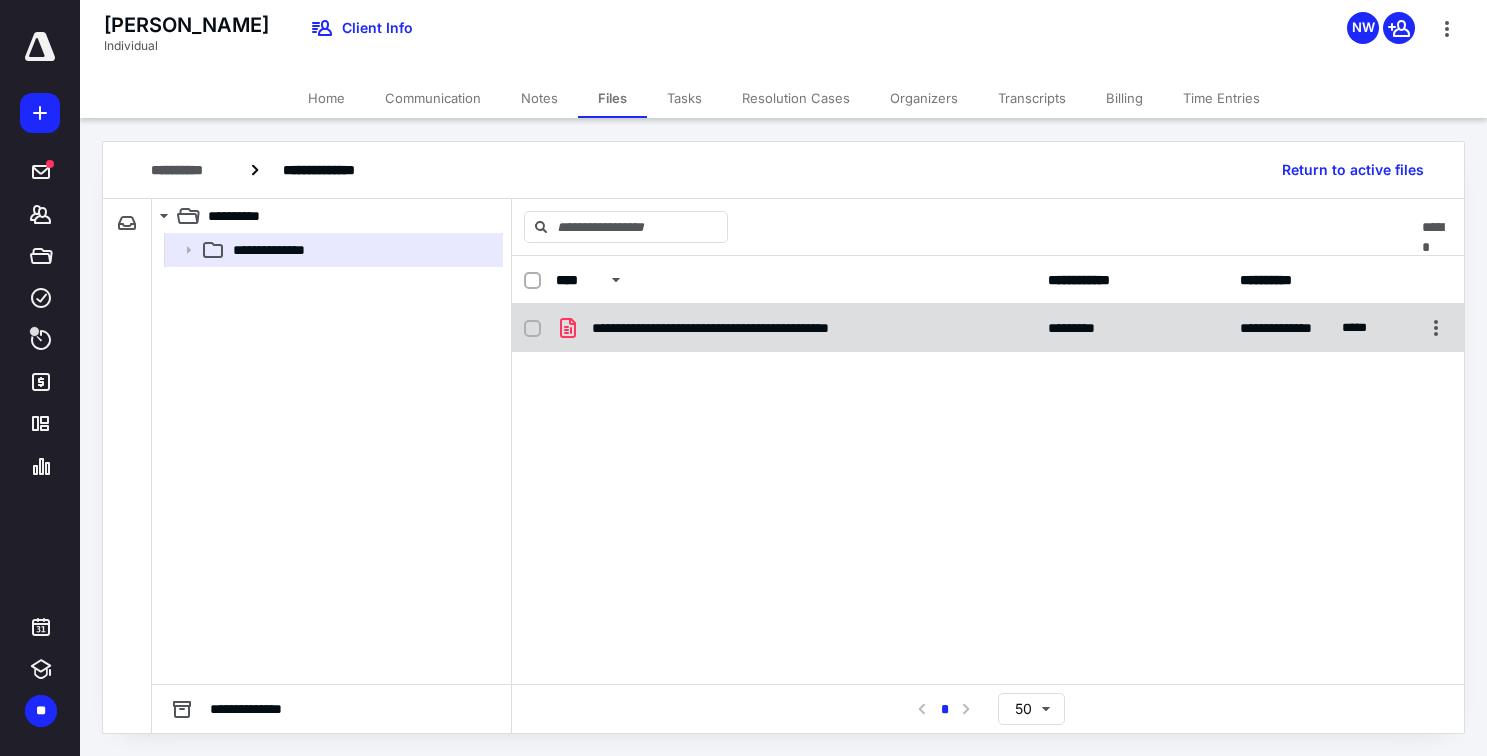 click 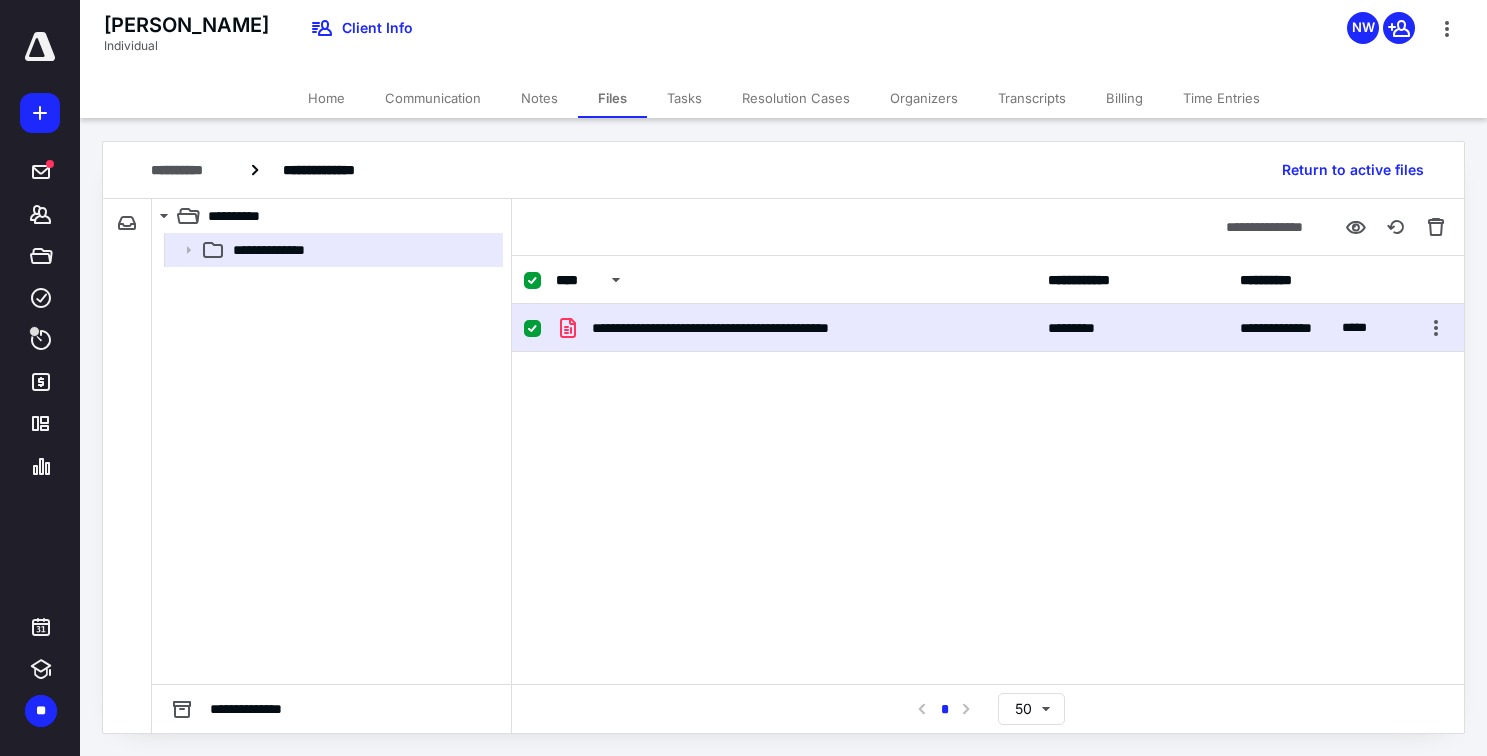 click on "Files" at bounding box center [612, 98] 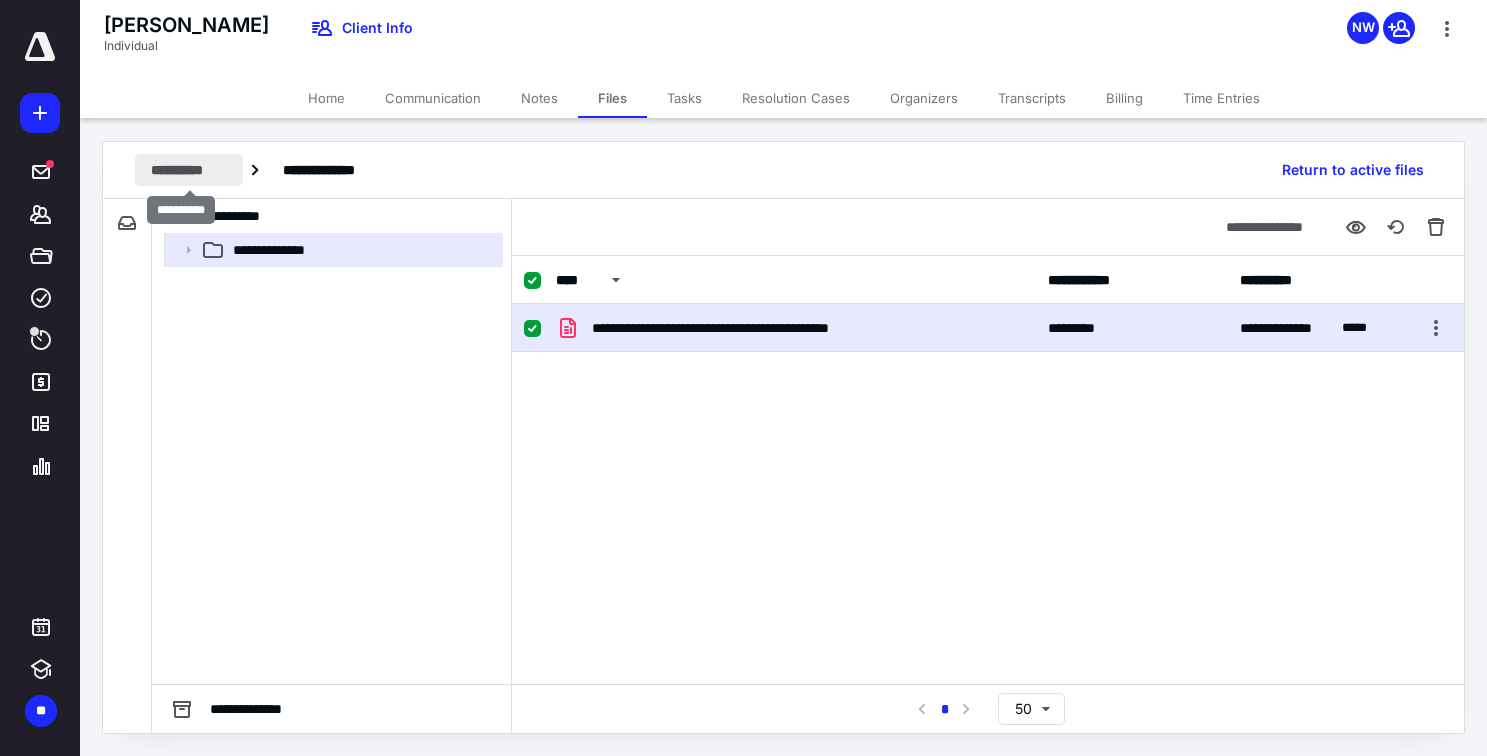 click on "**********" at bounding box center [189, 170] 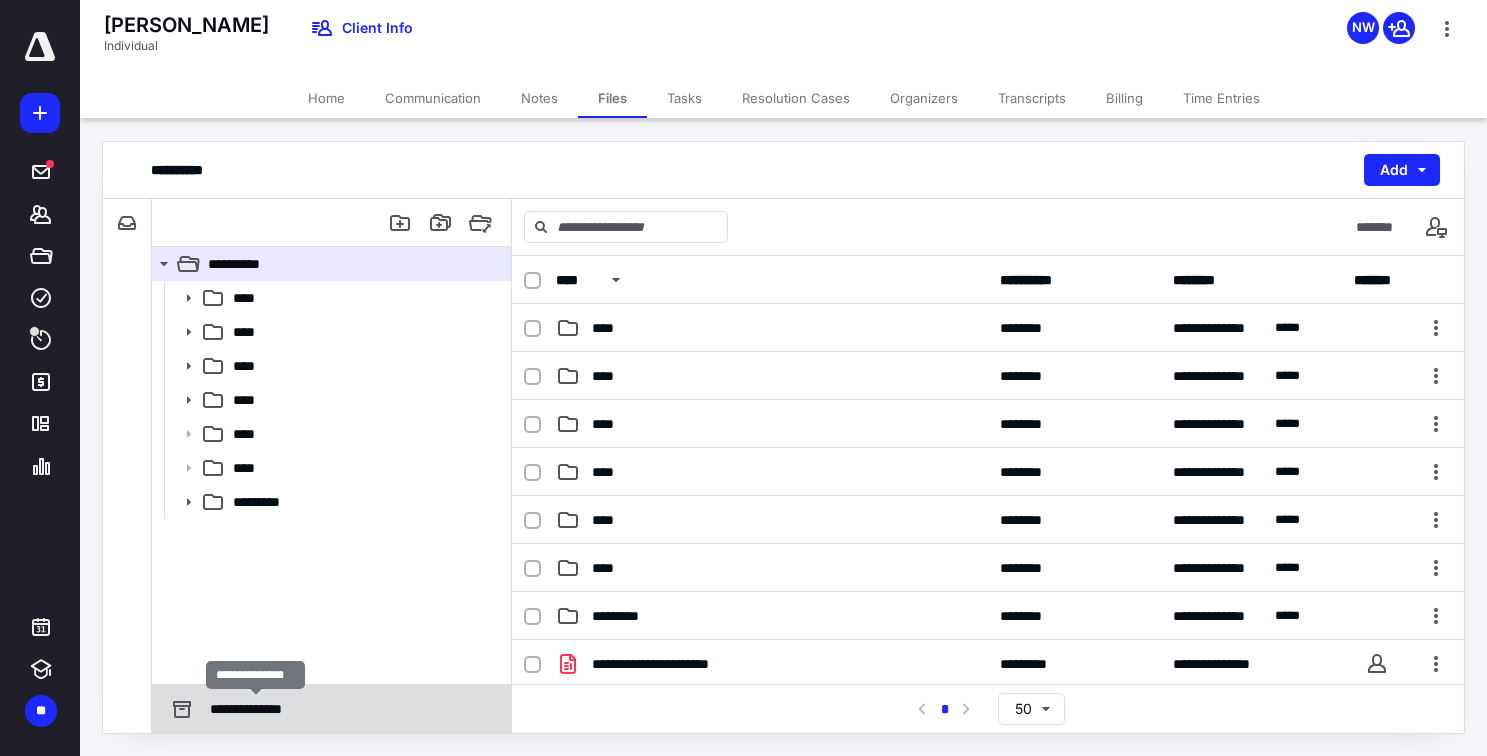 click on "**********" at bounding box center (255, 709) 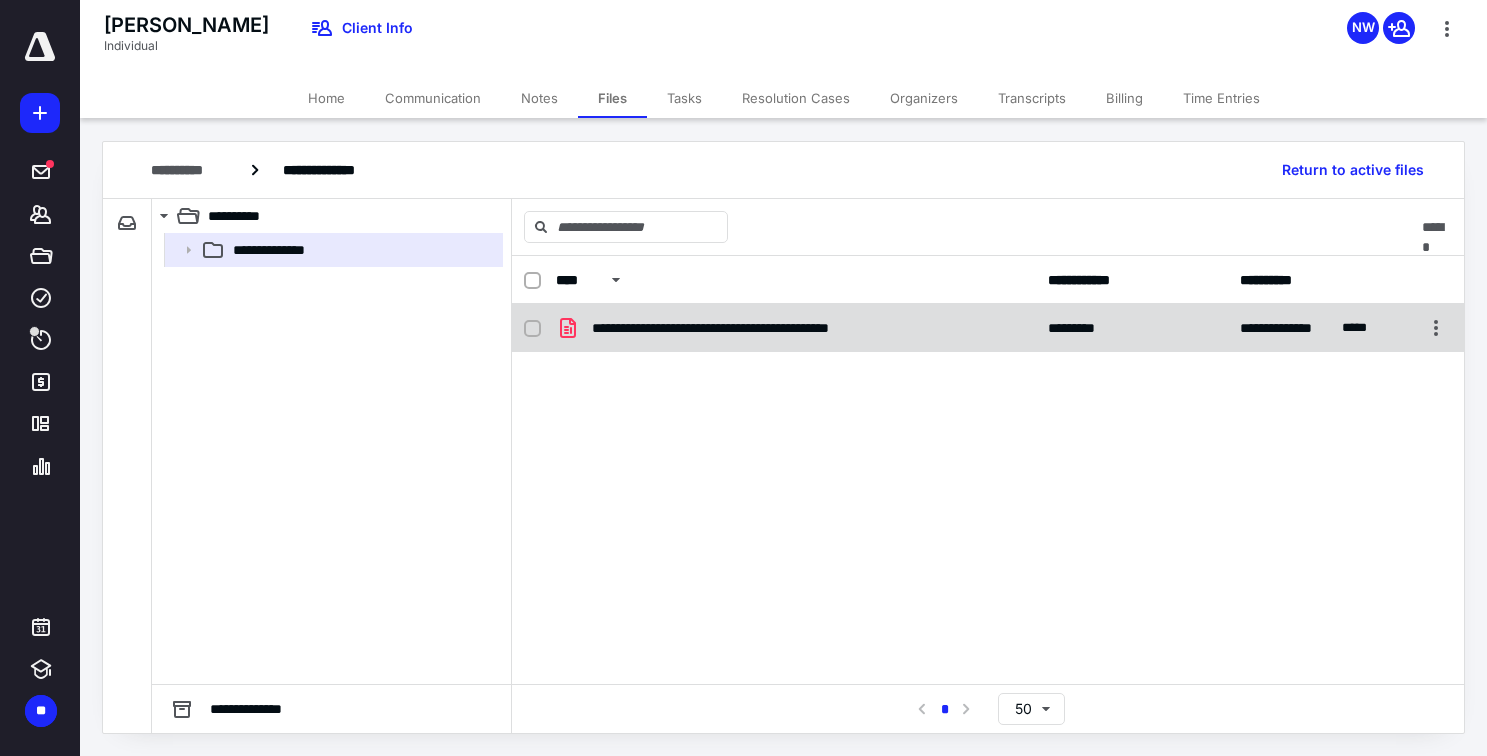 click 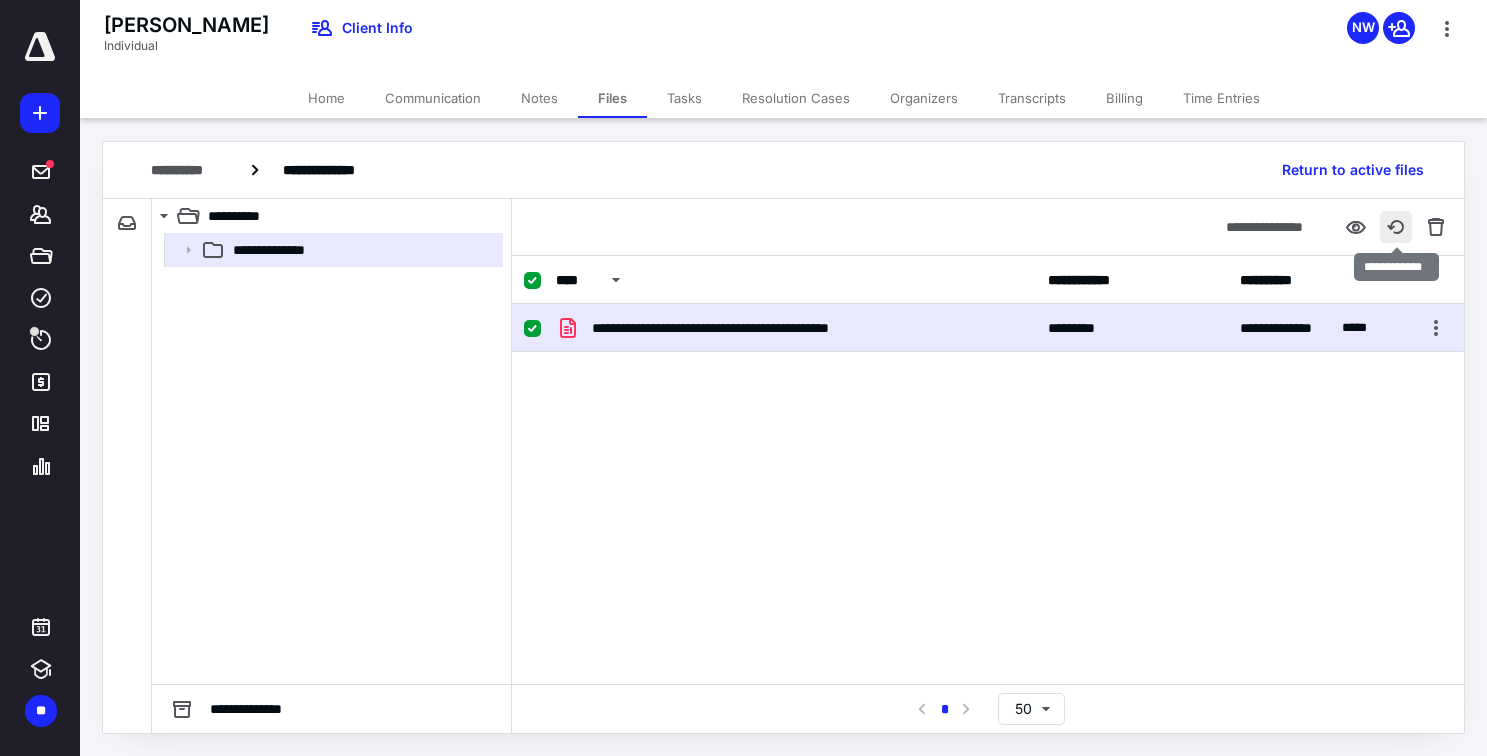 click at bounding box center [1396, 227] 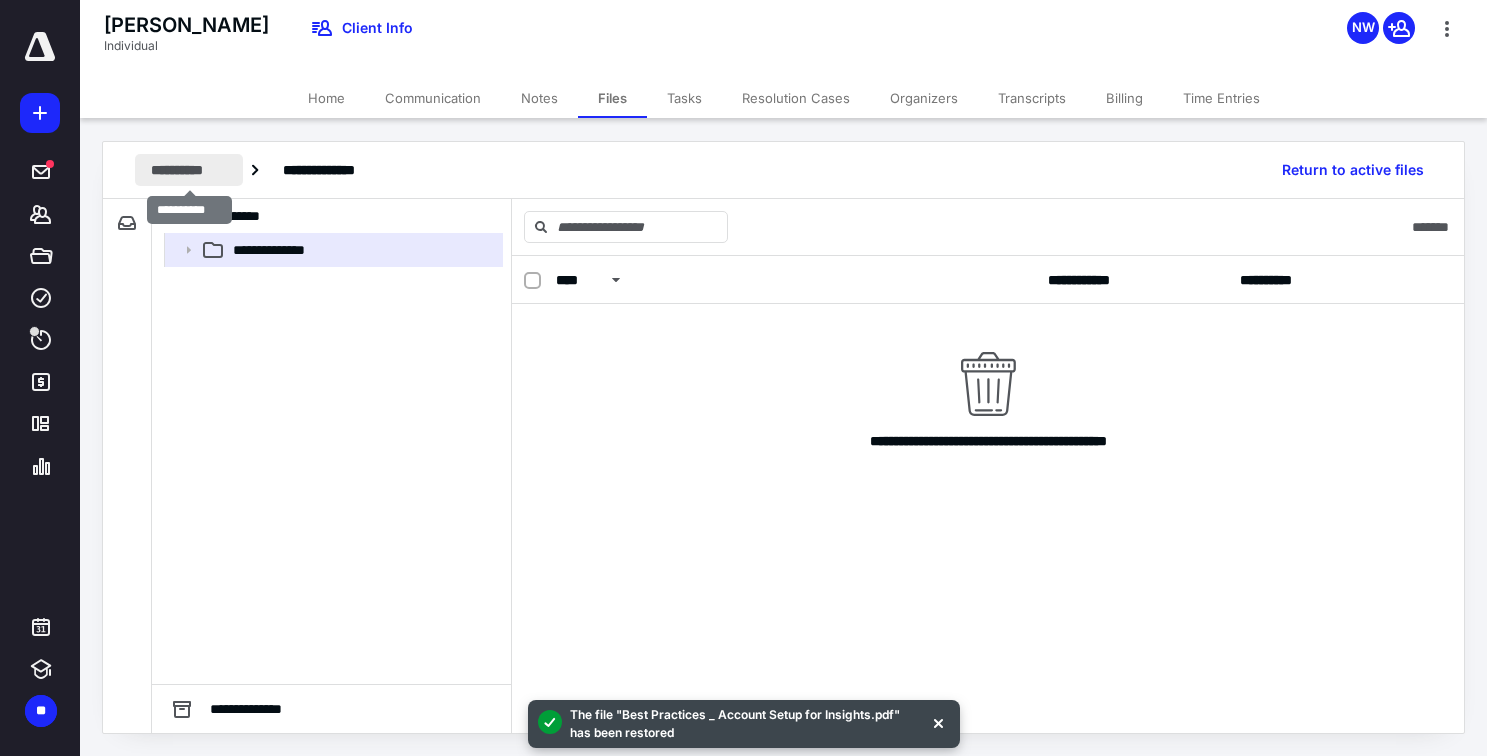 click on "**********" at bounding box center (189, 170) 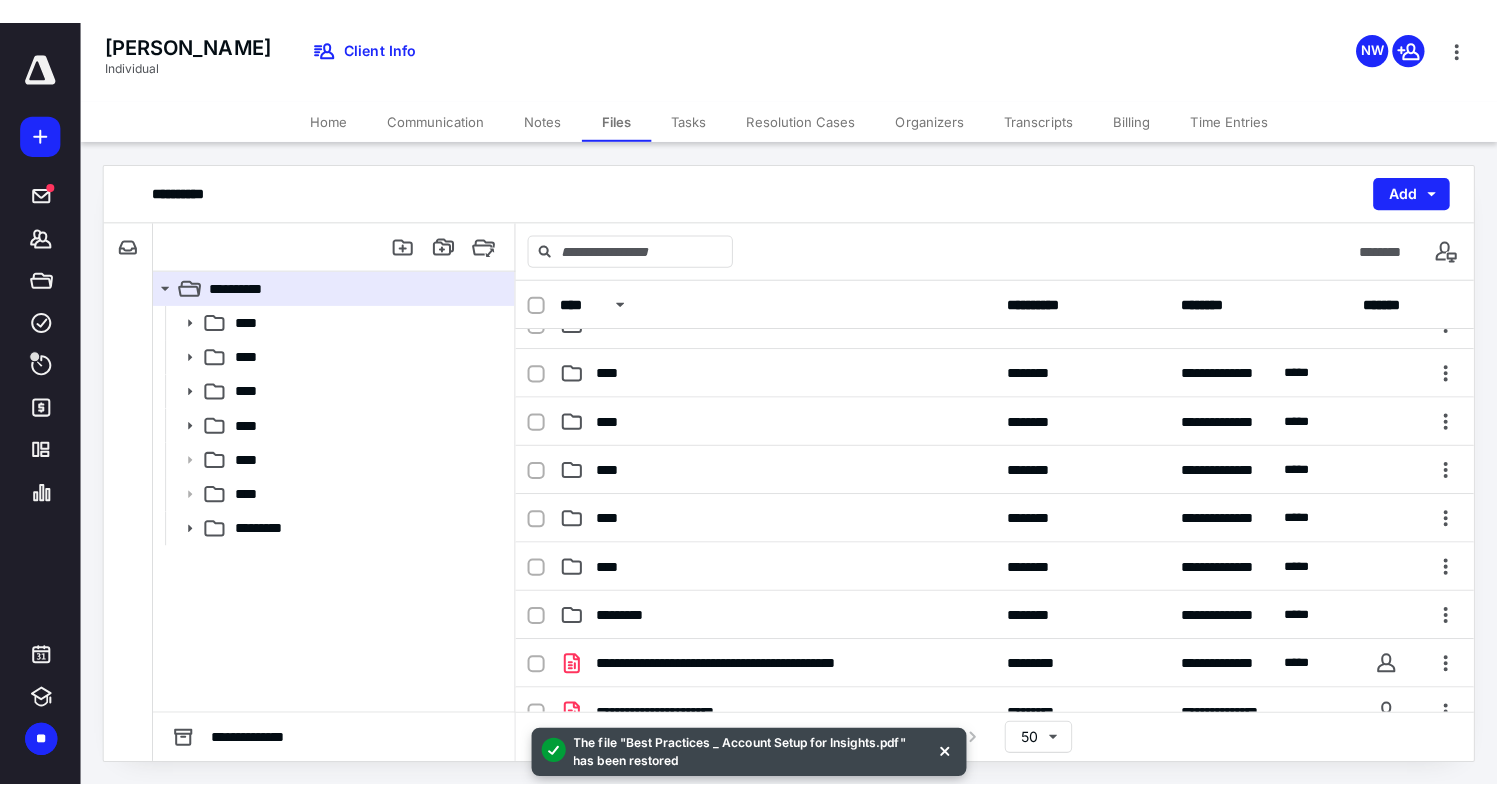 scroll, scrollTop: 117, scrollLeft: 0, axis: vertical 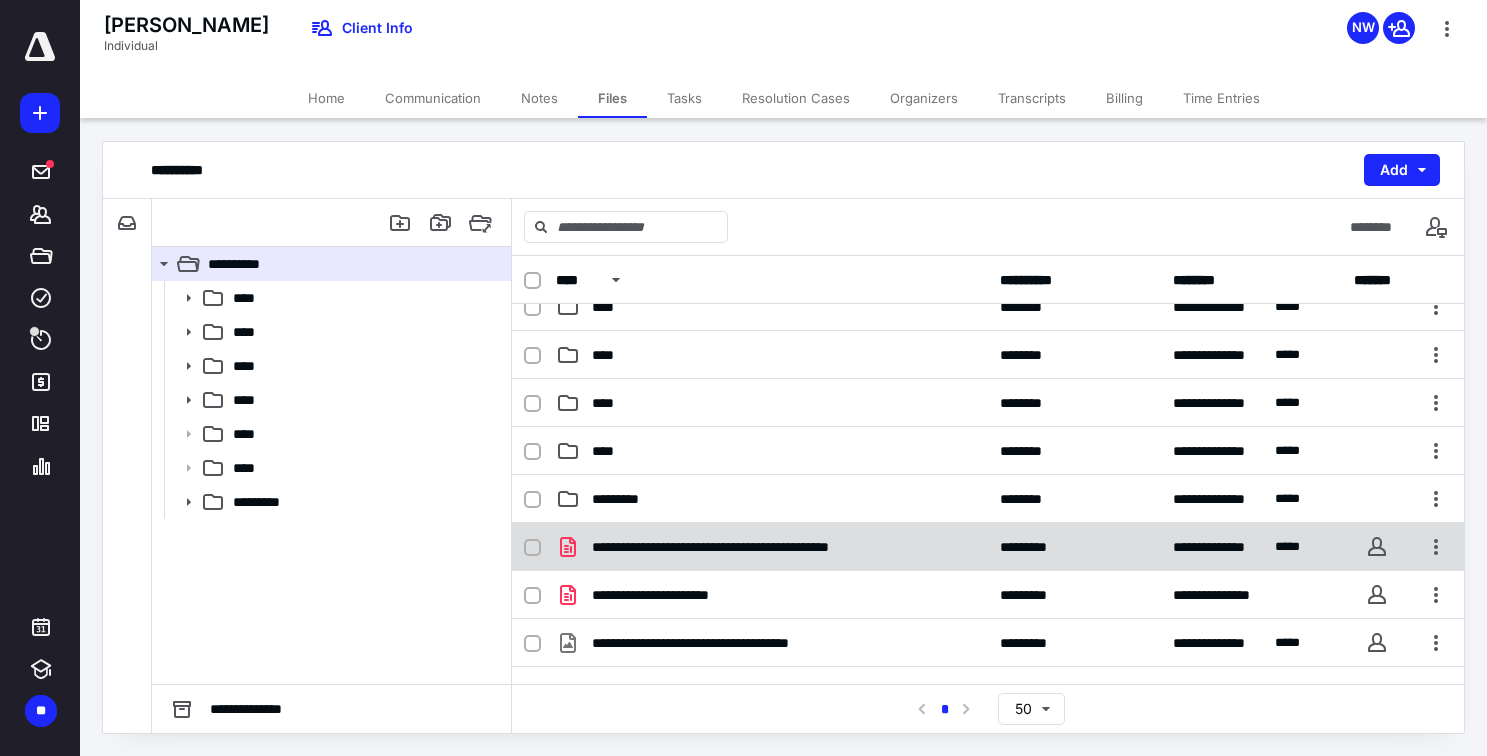 click 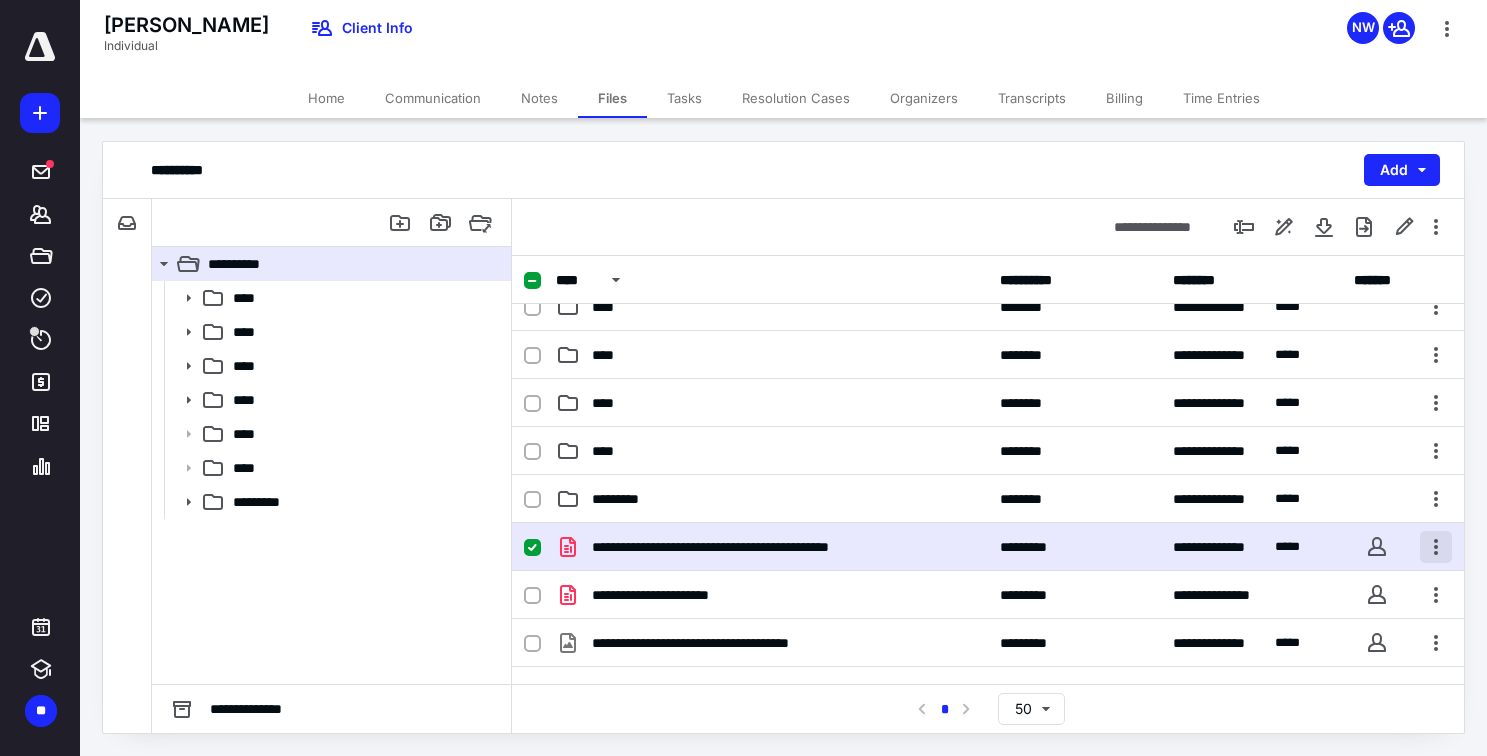 click at bounding box center (1436, 547) 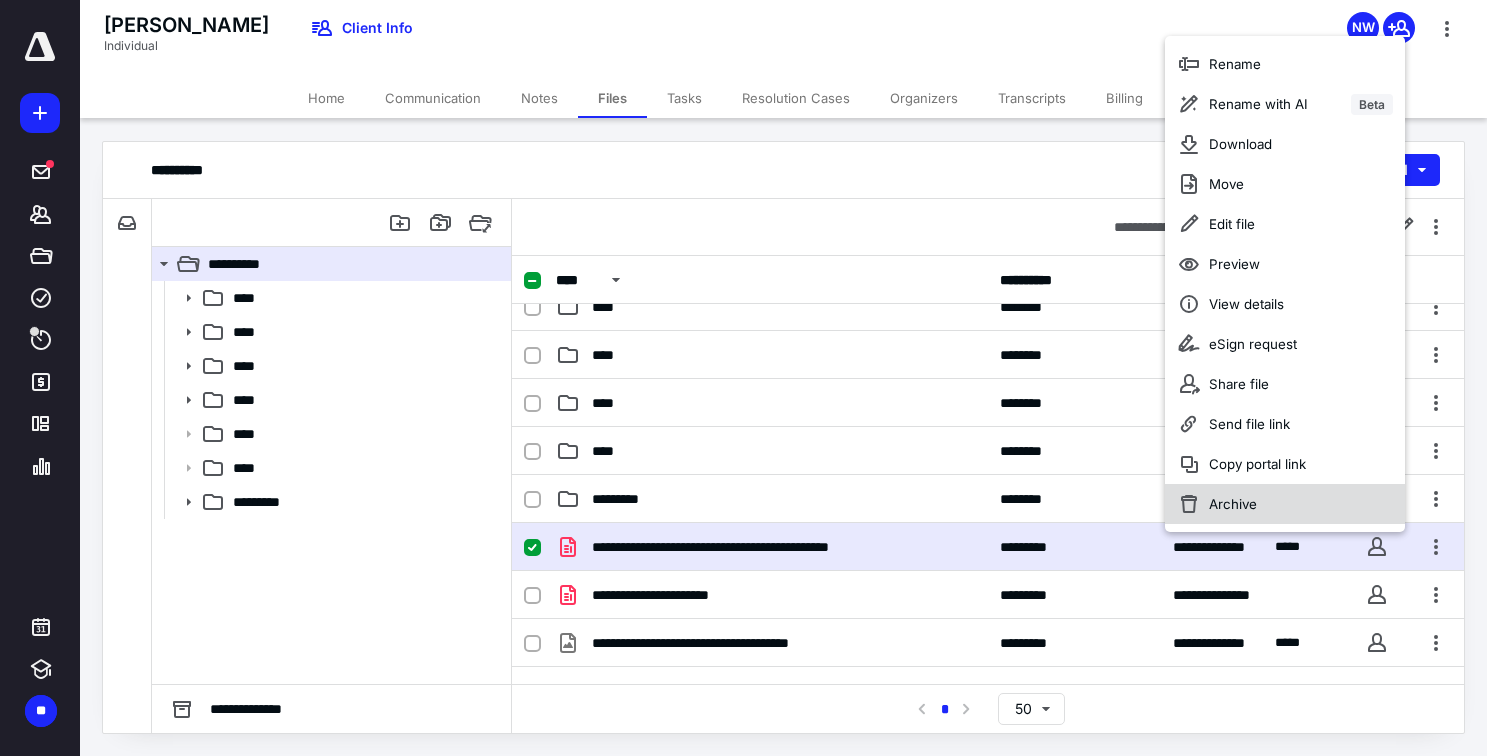 click on "Archive" at bounding box center [1285, 504] 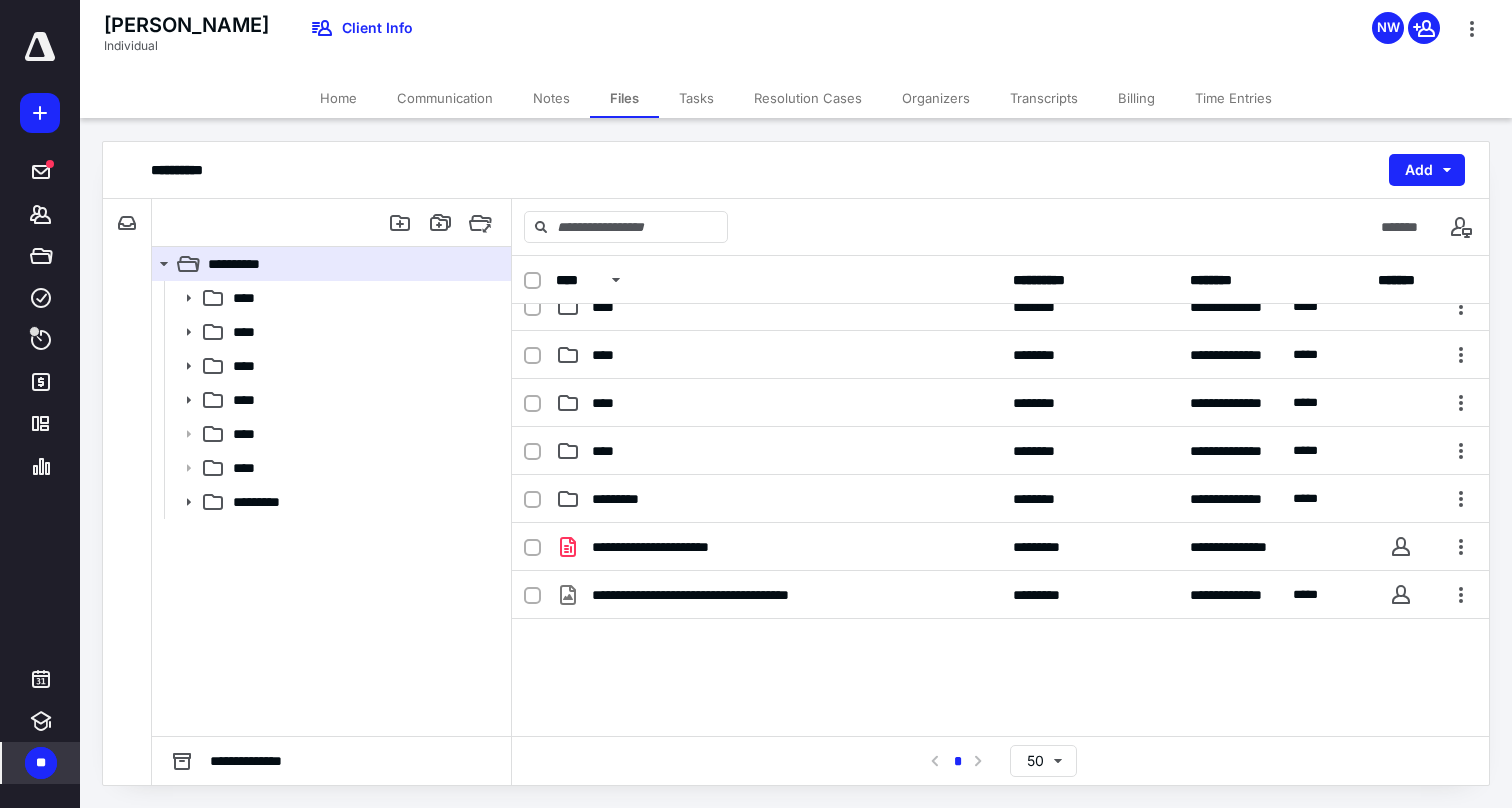 click on "**" at bounding box center [41, 763] 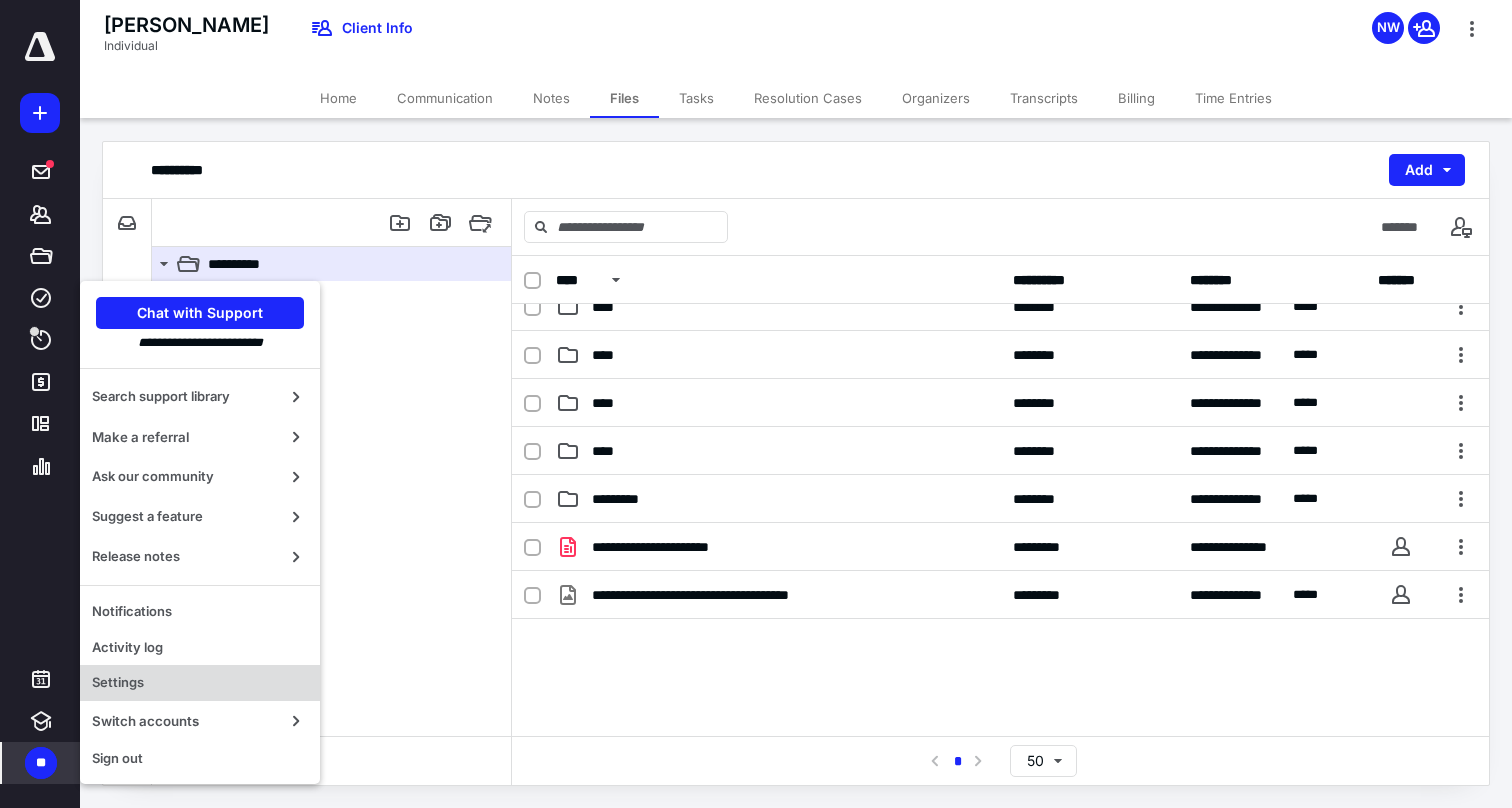 click on "Settings" at bounding box center (200, 683) 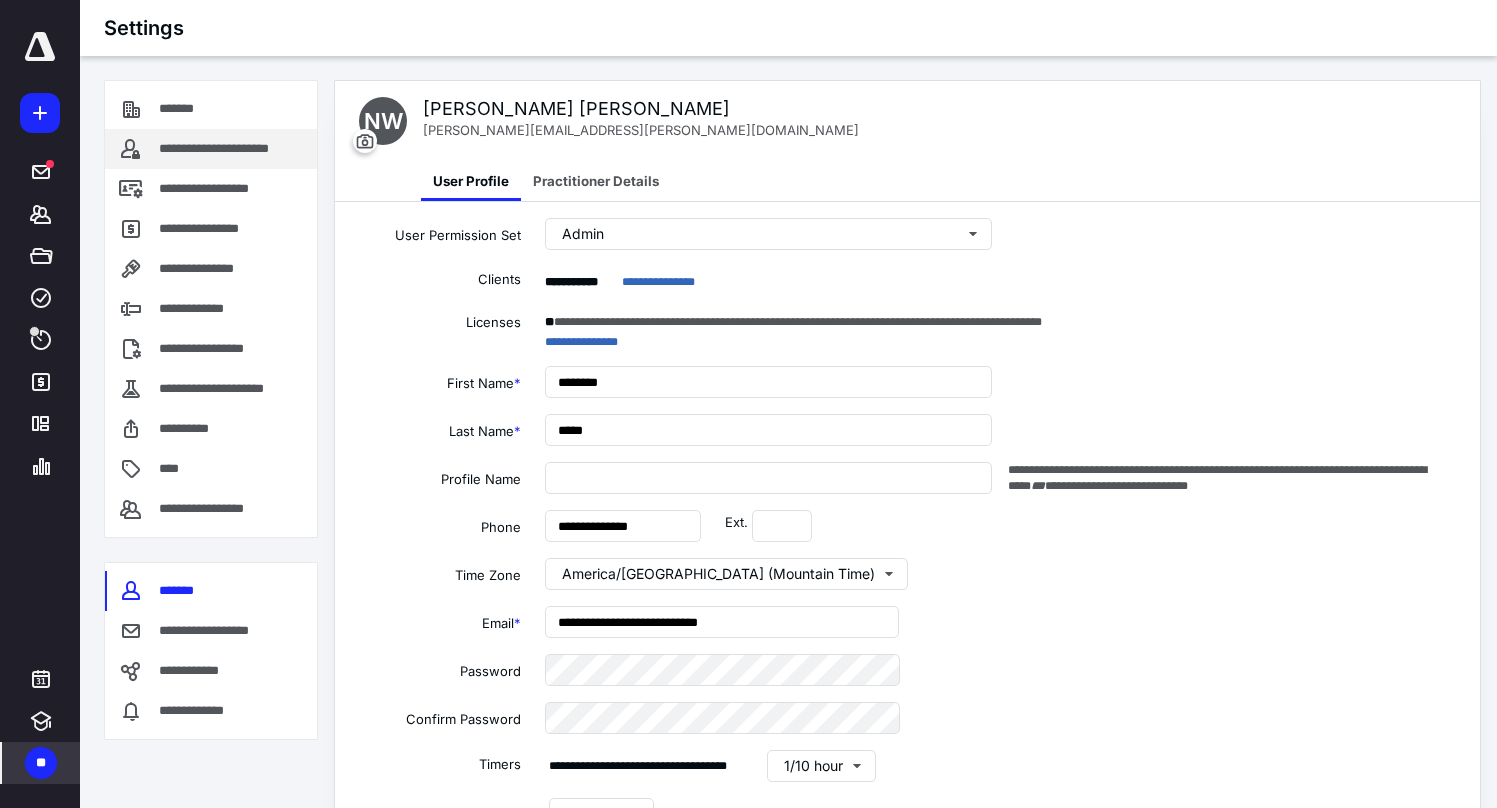 click on "**********" at bounding box center [234, 149] 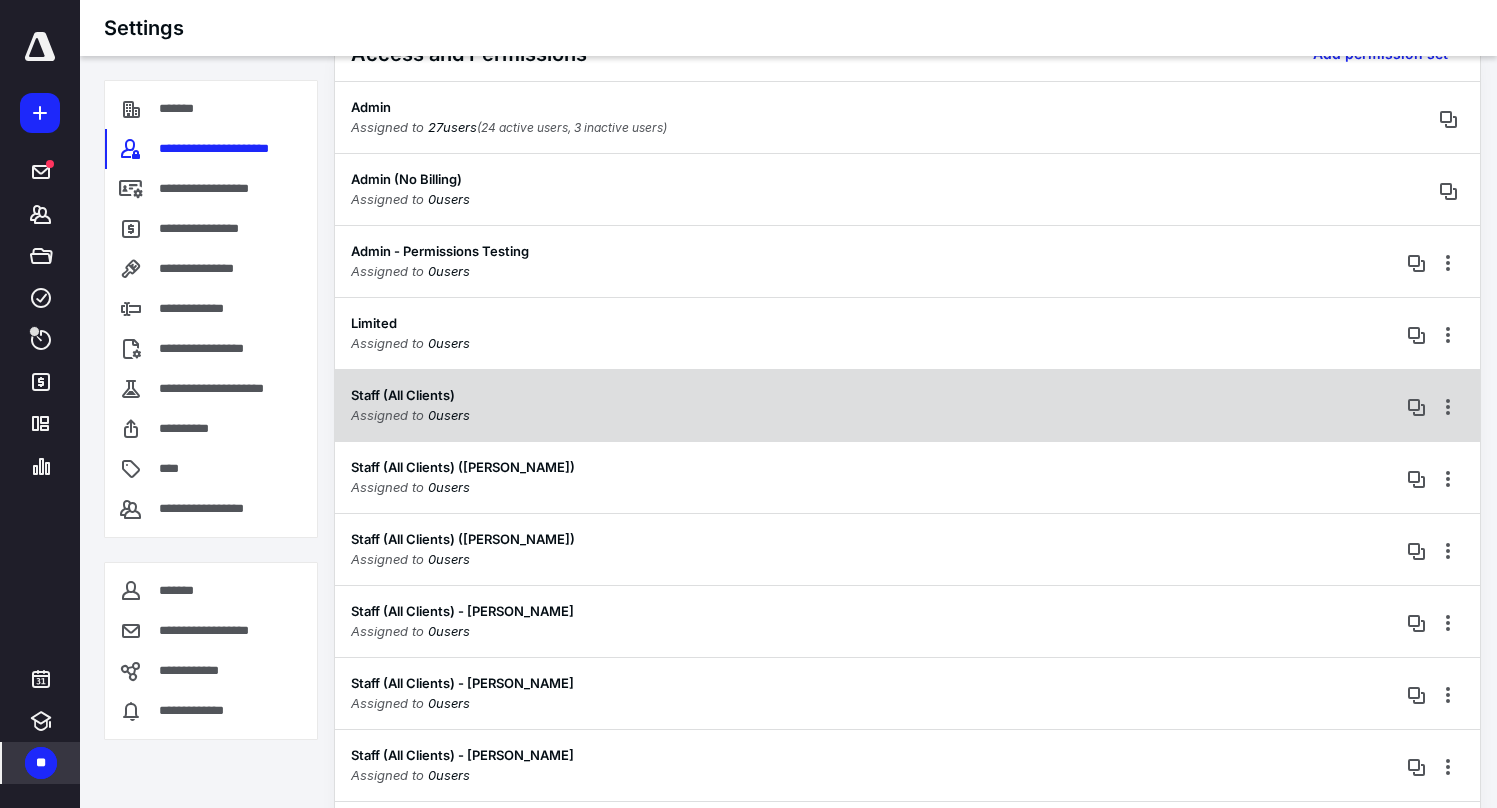 scroll, scrollTop: 56, scrollLeft: 0, axis: vertical 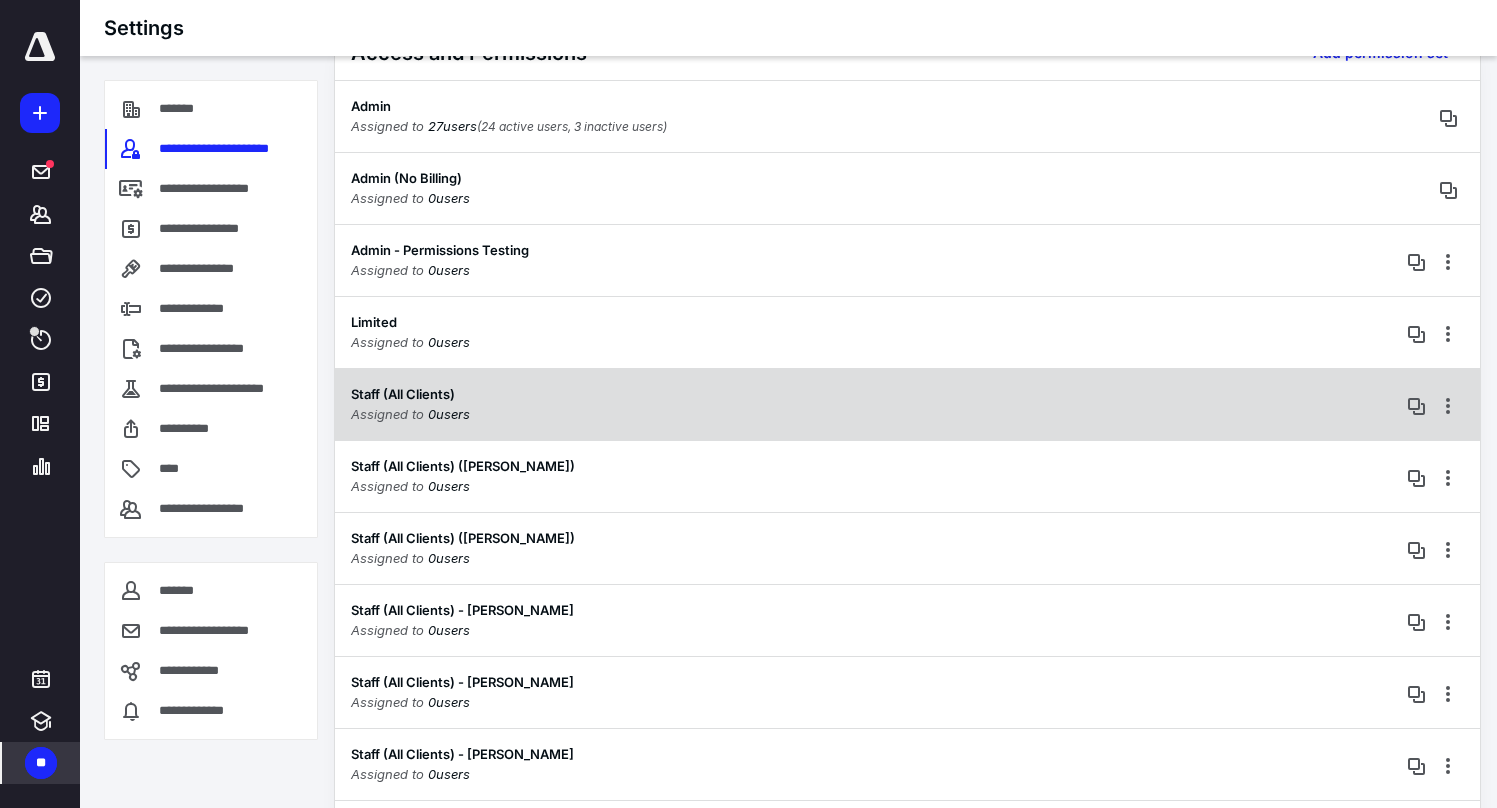 click on "Staff (All Clients) Assigned to   0  user s" at bounding box center (907, 404) 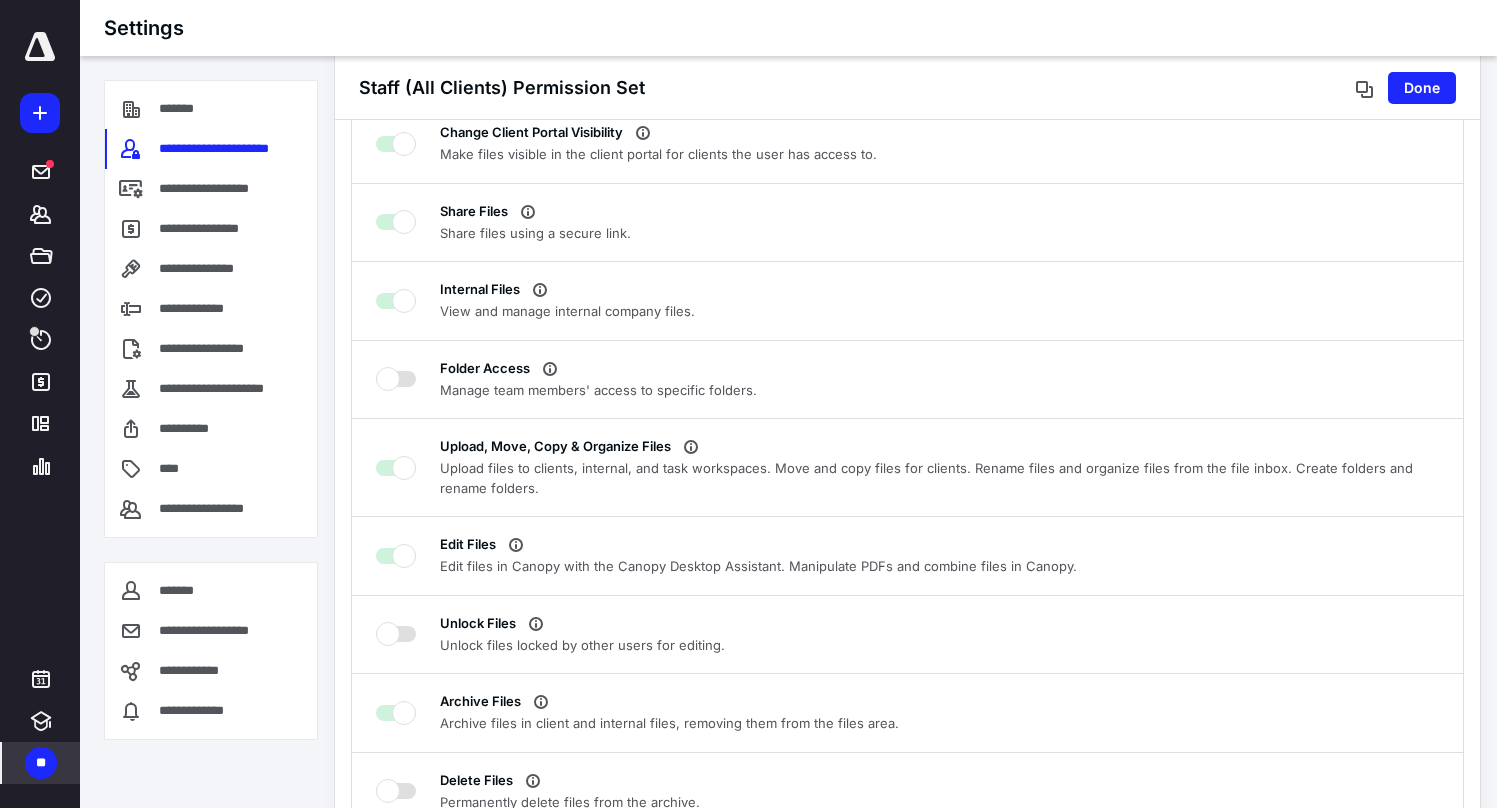 scroll, scrollTop: 4227, scrollLeft: 0, axis: vertical 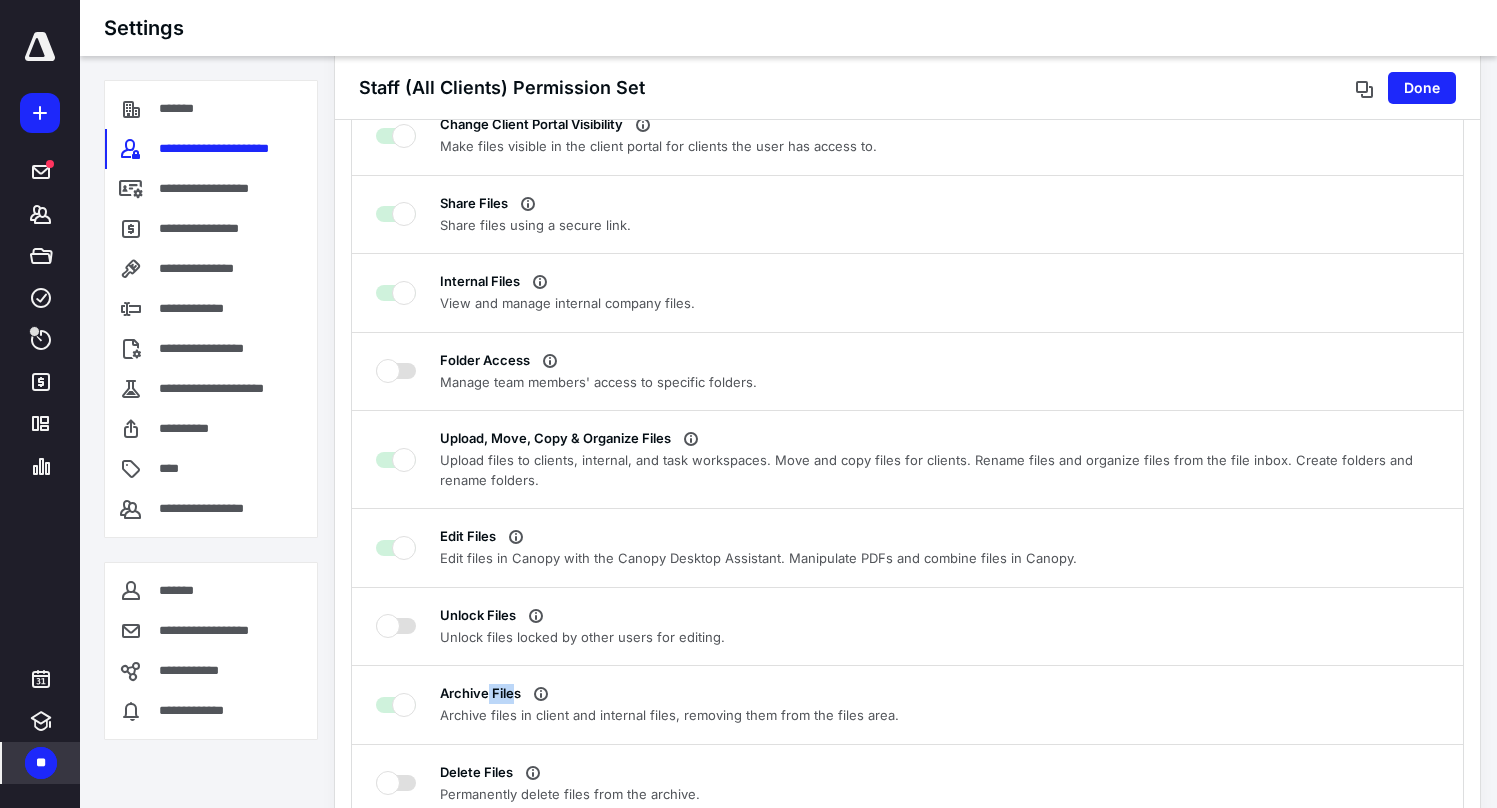 drag, startPoint x: 488, startPoint y: 683, endPoint x: 512, endPoint y: 681, distance: 24.083189 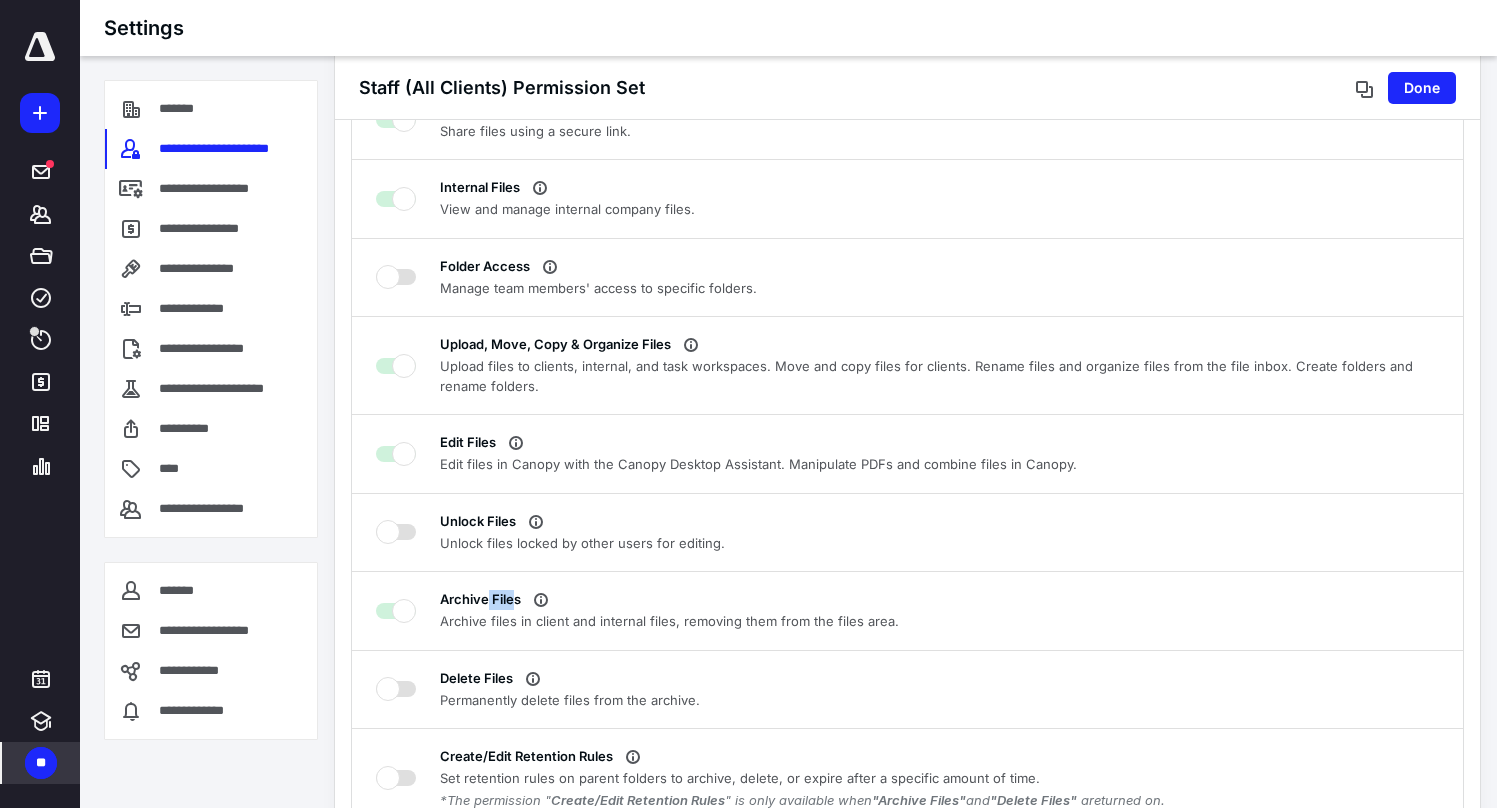scroll, scrollTop: 4342, scrollLeft: 0, axis: vertical 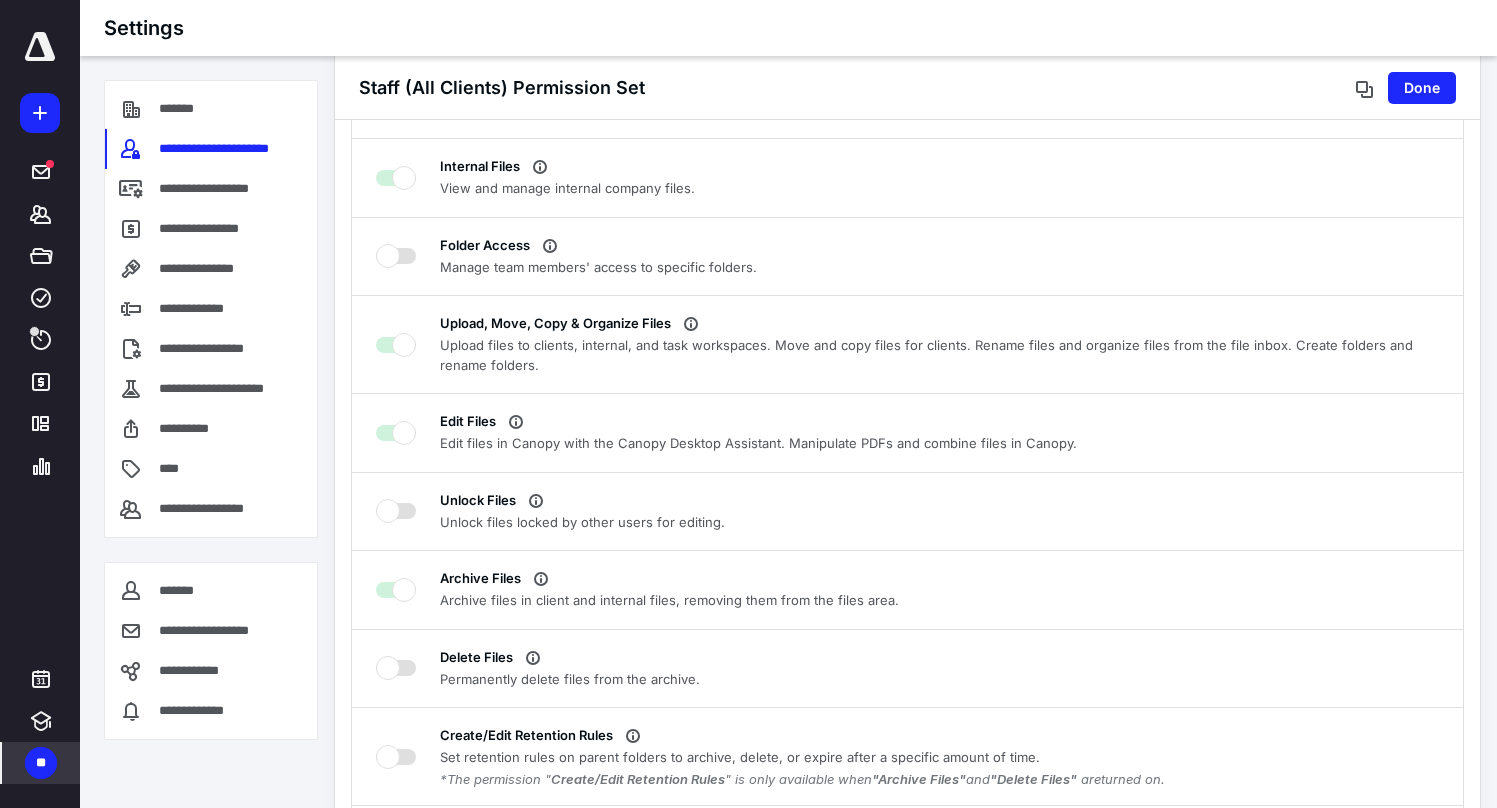 click on "Archive Files Archive files in client and internal files, removing them from the files area." at bounding box center [907, 589] 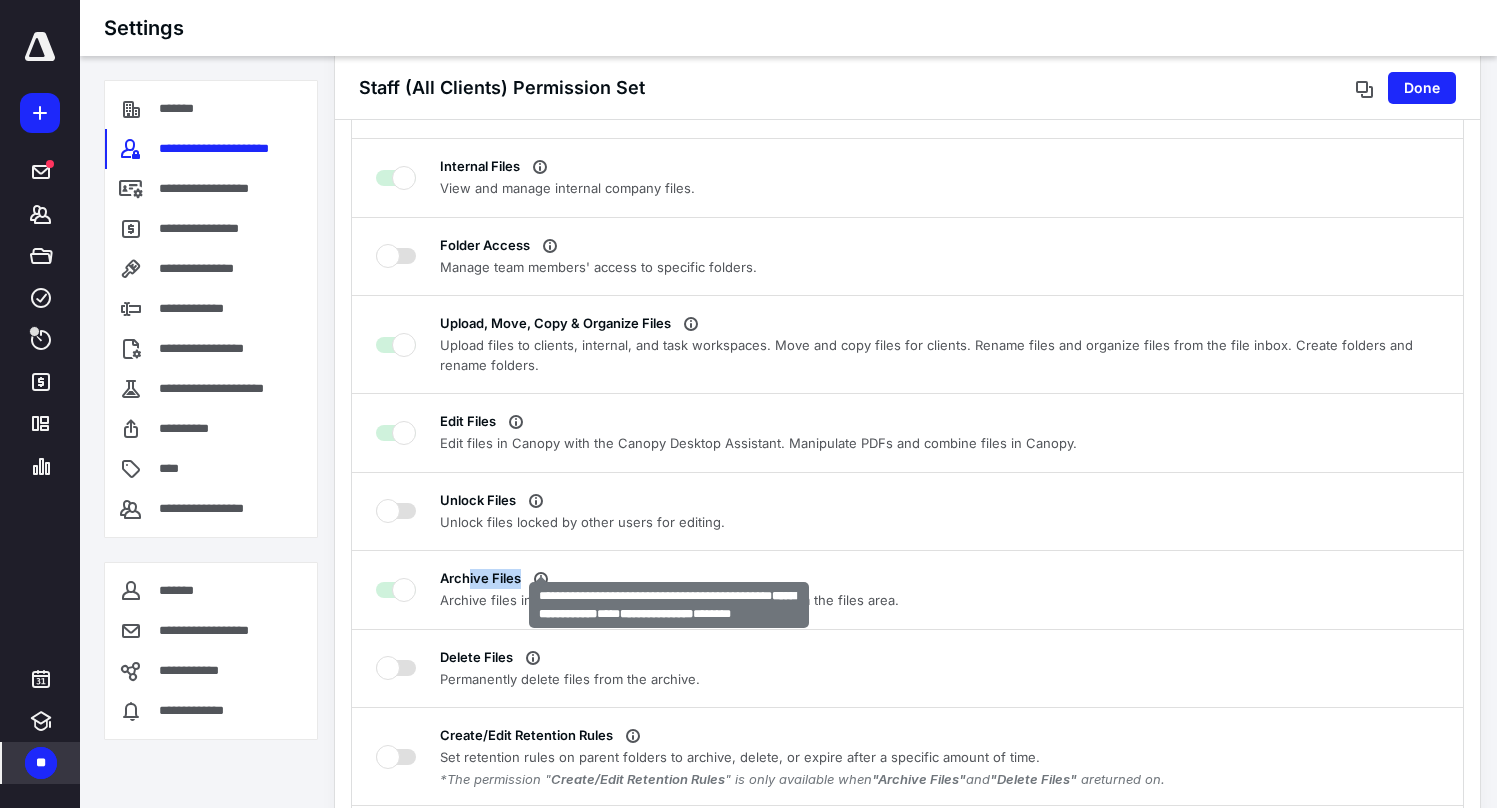 drag, startPoint x: 466, startPoint y: 558, endPoint x: 535, endPoint y: 569, distance: 69.87131 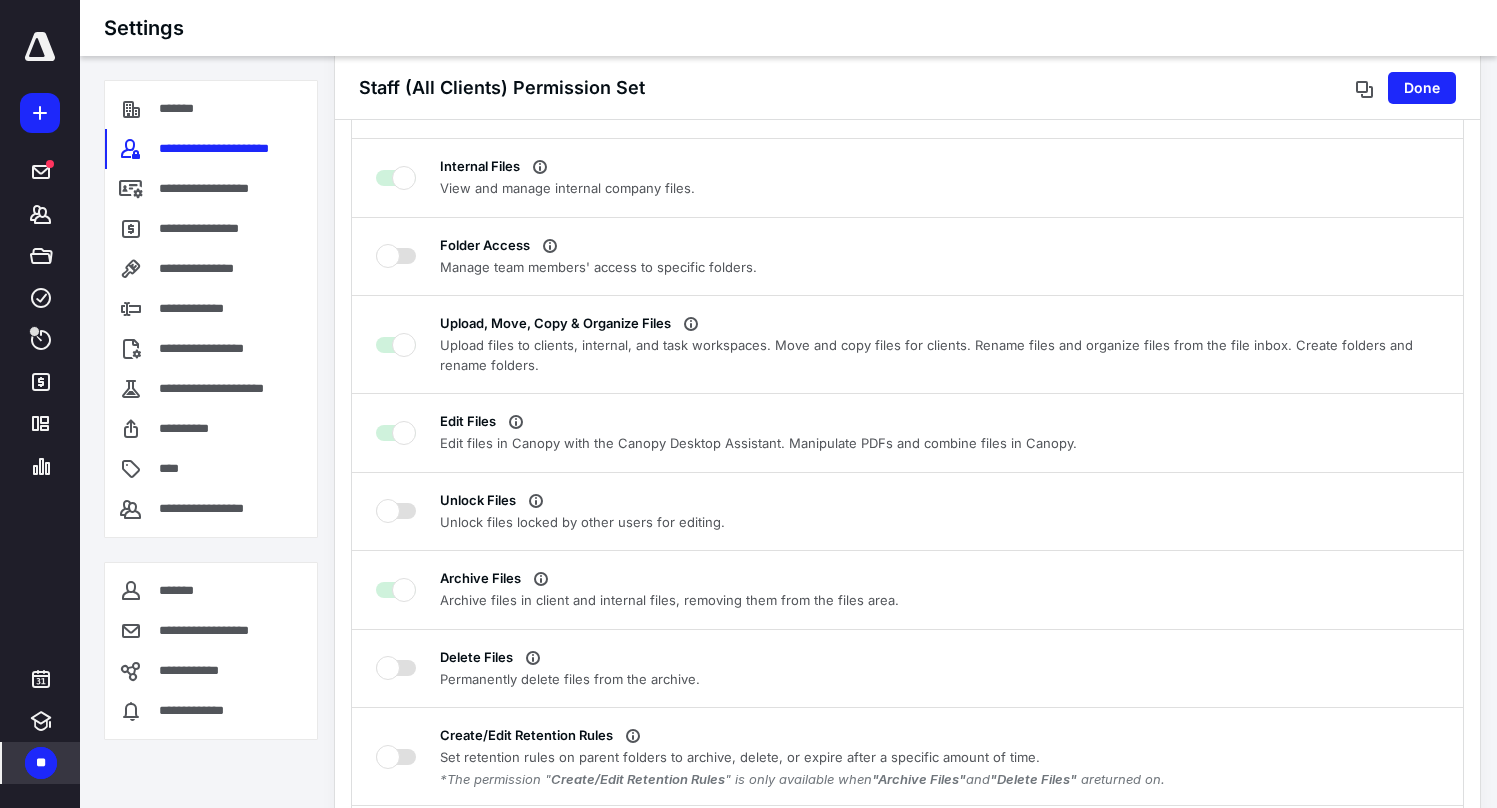 click on "Delete Files Permanently delete files from the archive." at bounding box center [907, 668] 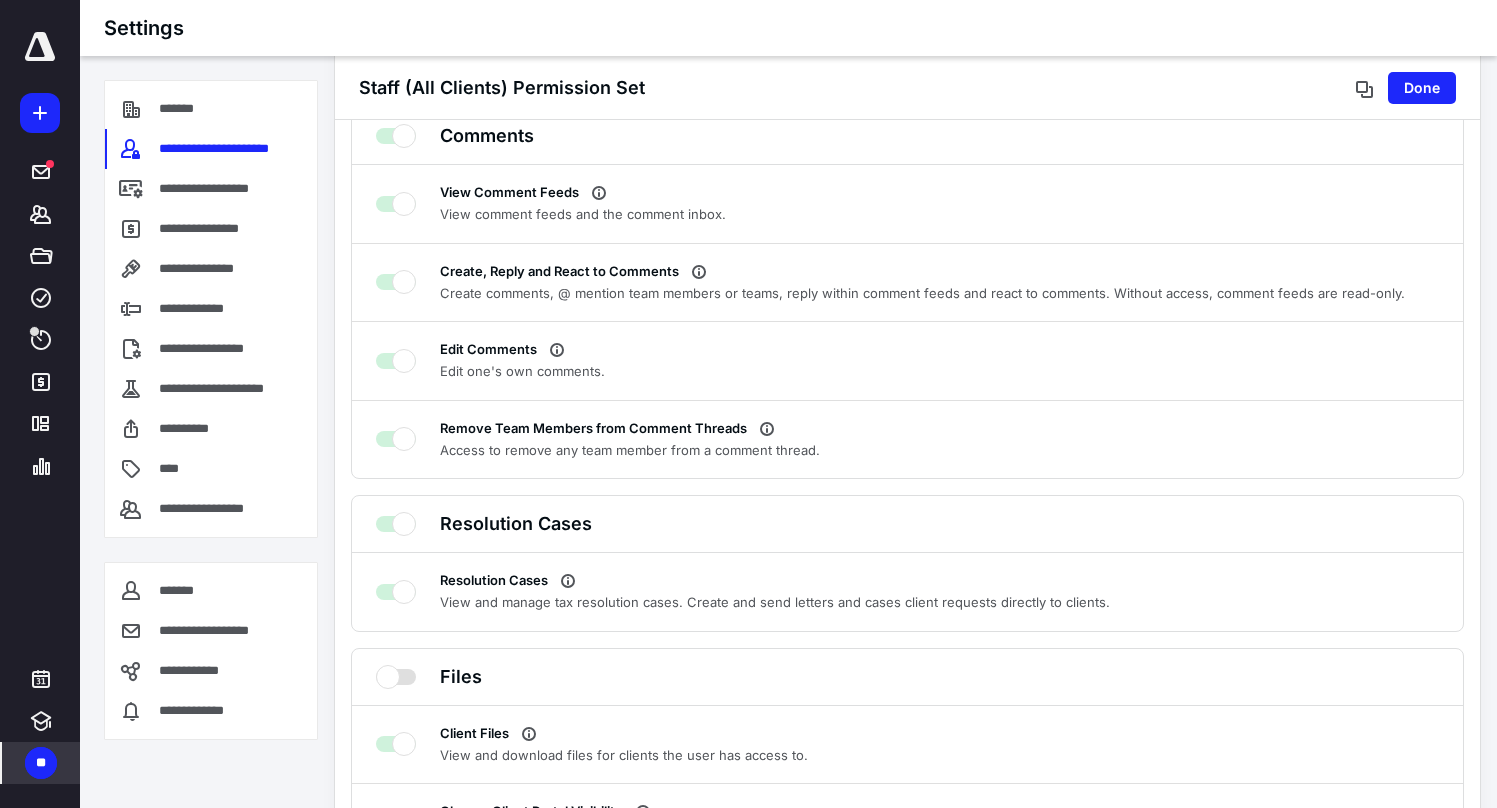 scroll, scrollTop: 3551, scrollLeft: 0, axis: vertical 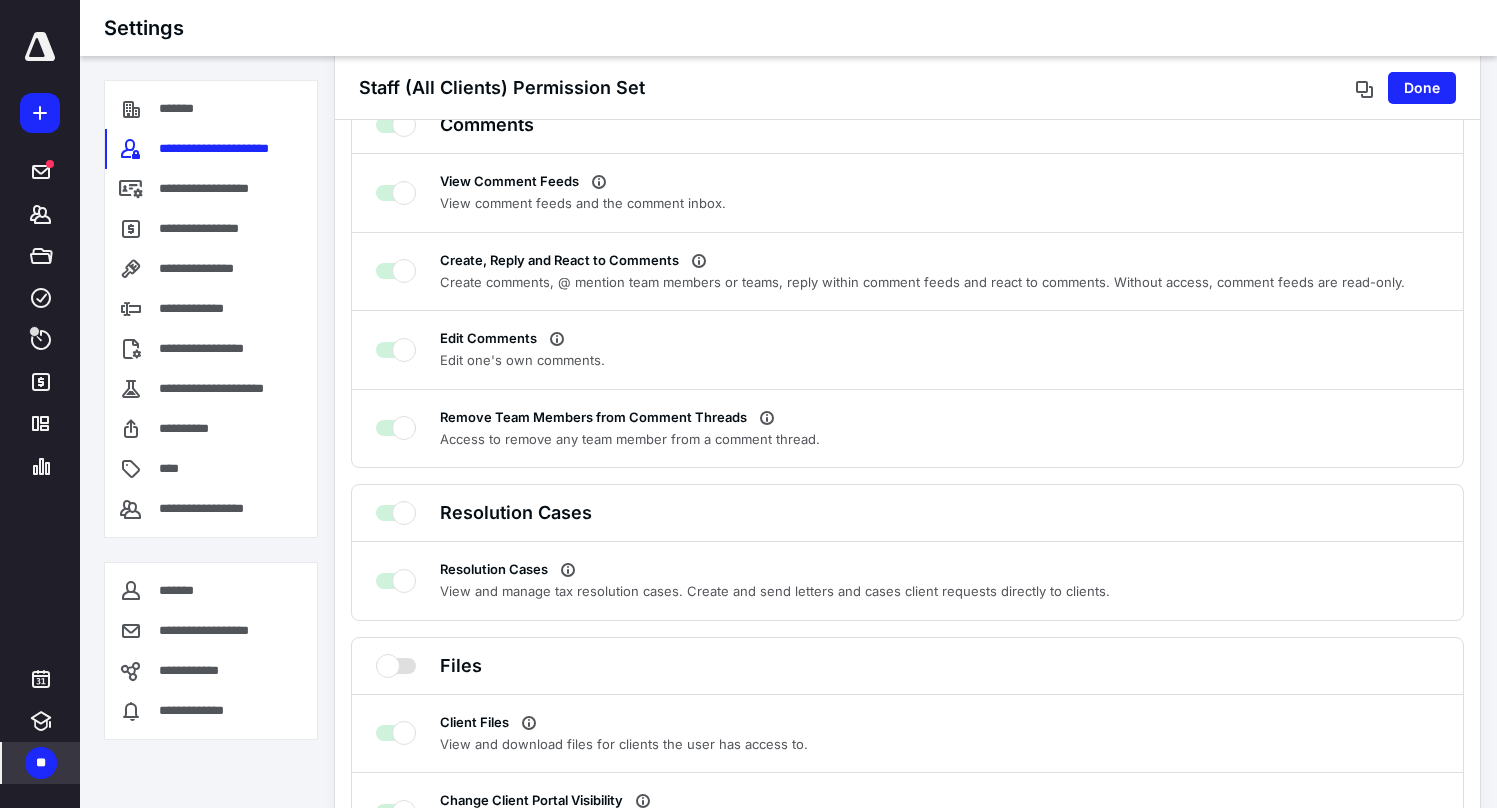 click at bounding box center [40, 47] 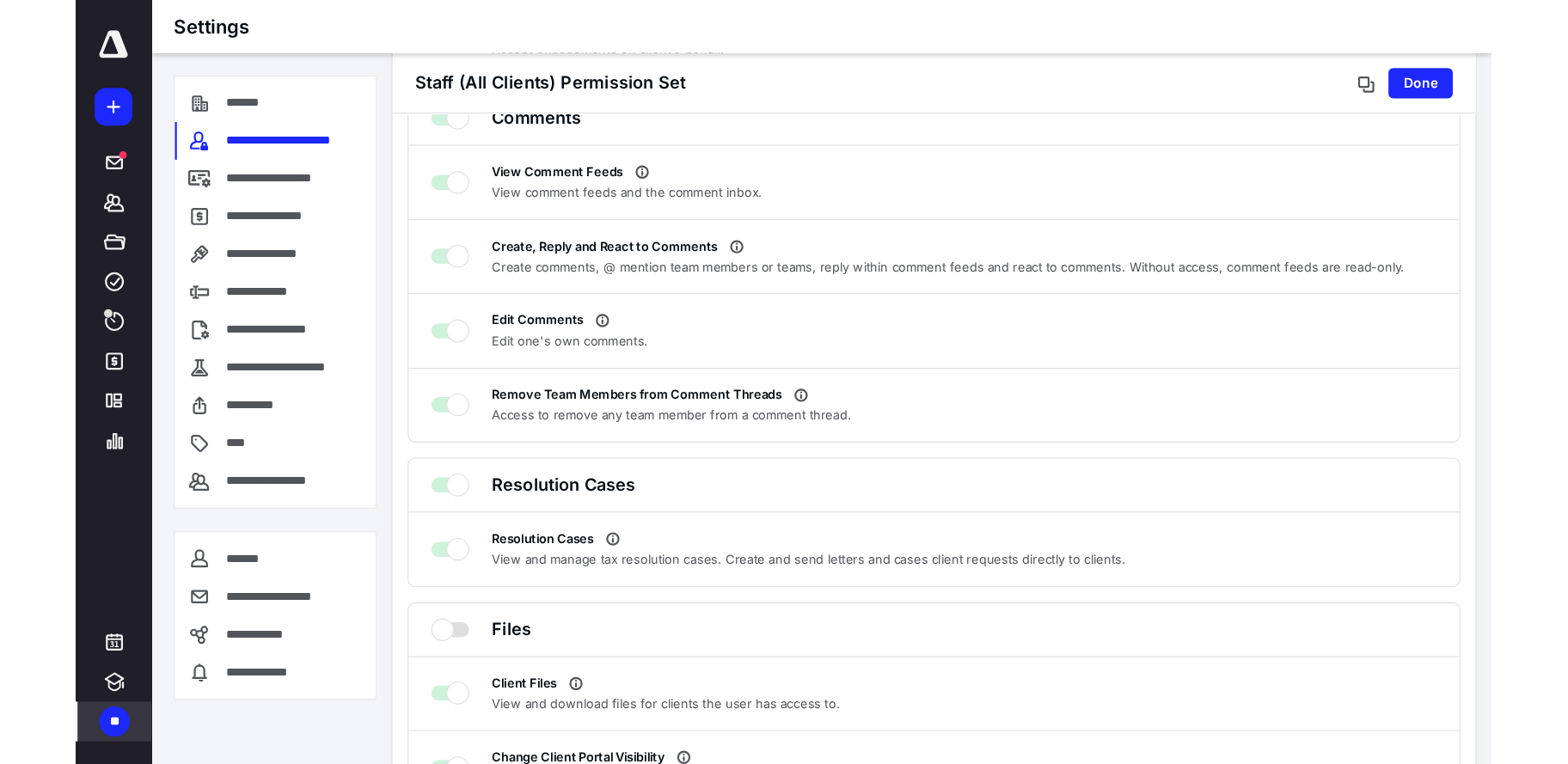 scroll, scrollTop: 0, scrollLeft: 0, axis: both 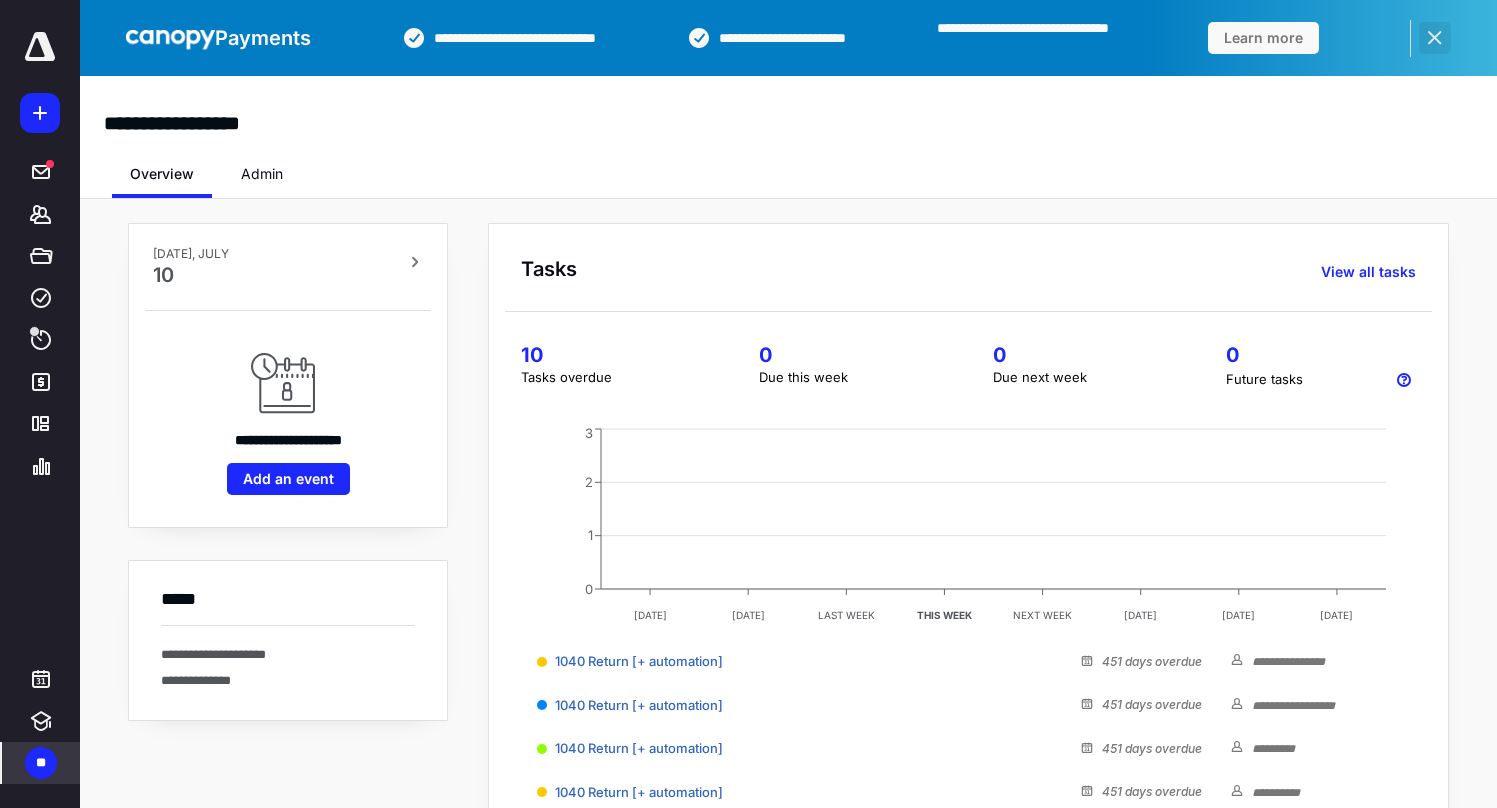 click at bounding box center (1435, 38) 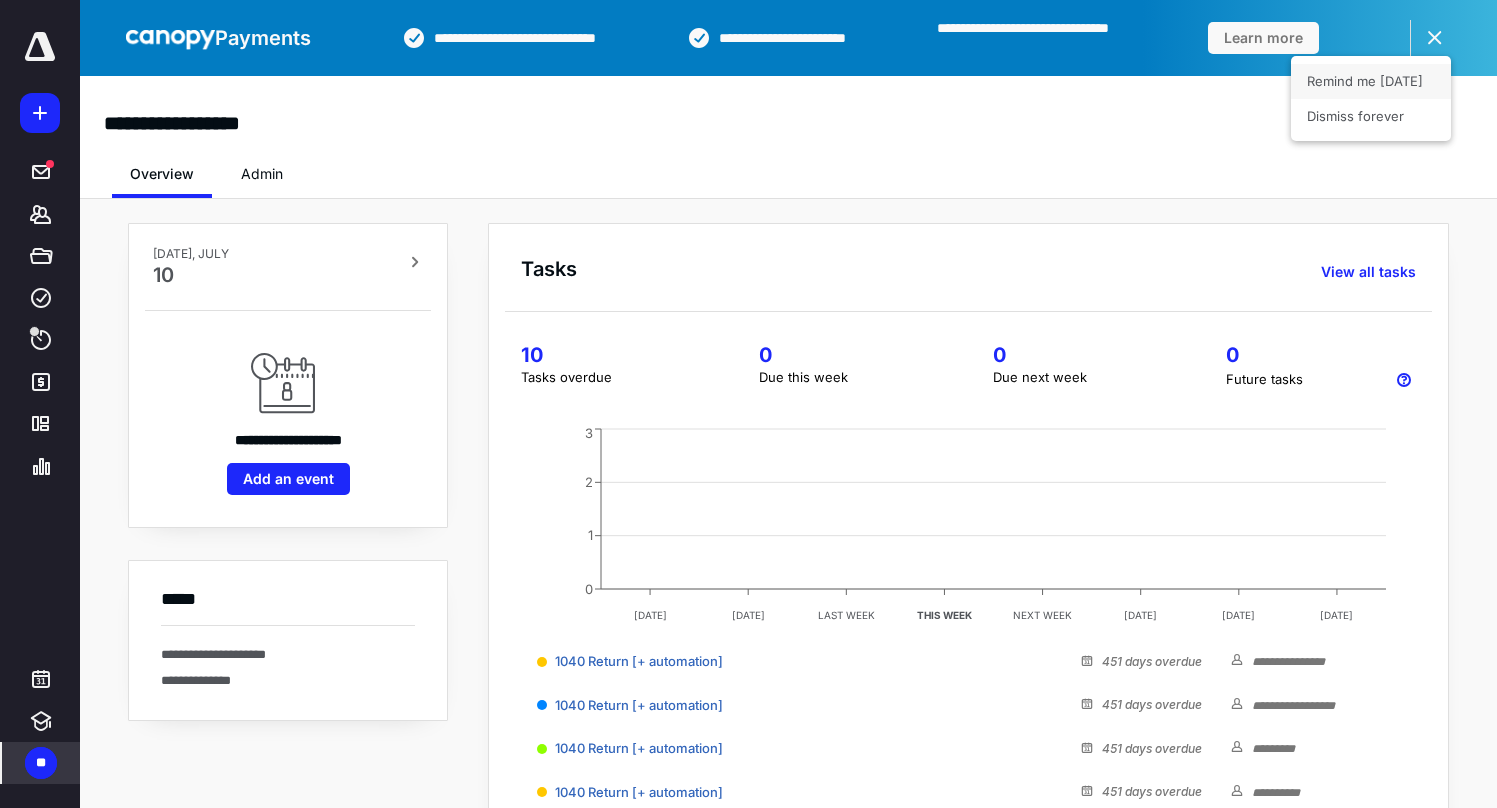 click on "Remind me [DATE]" at bounding box center (1371, 81) 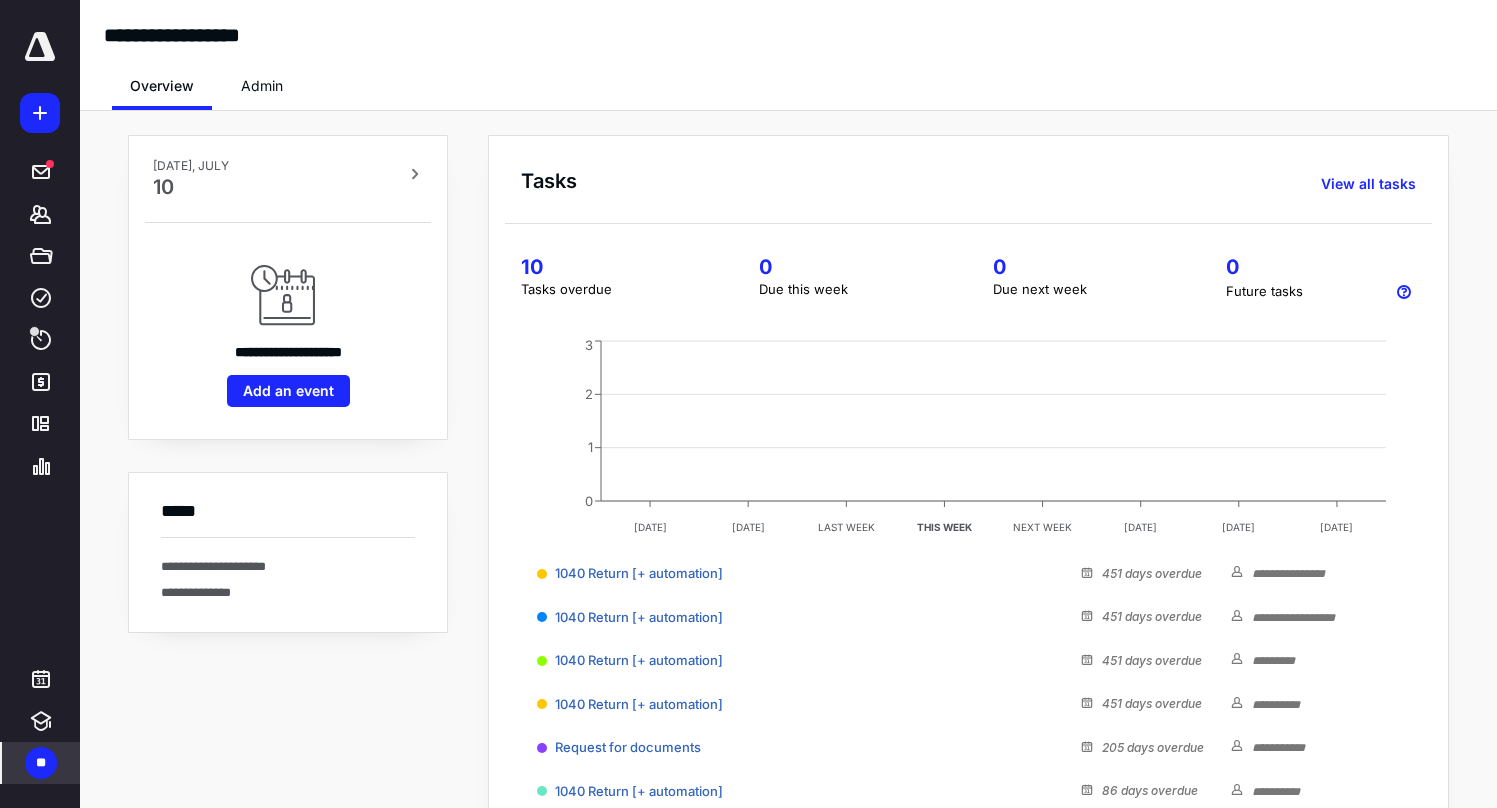 click on "**" at bounding box center [41, 763] 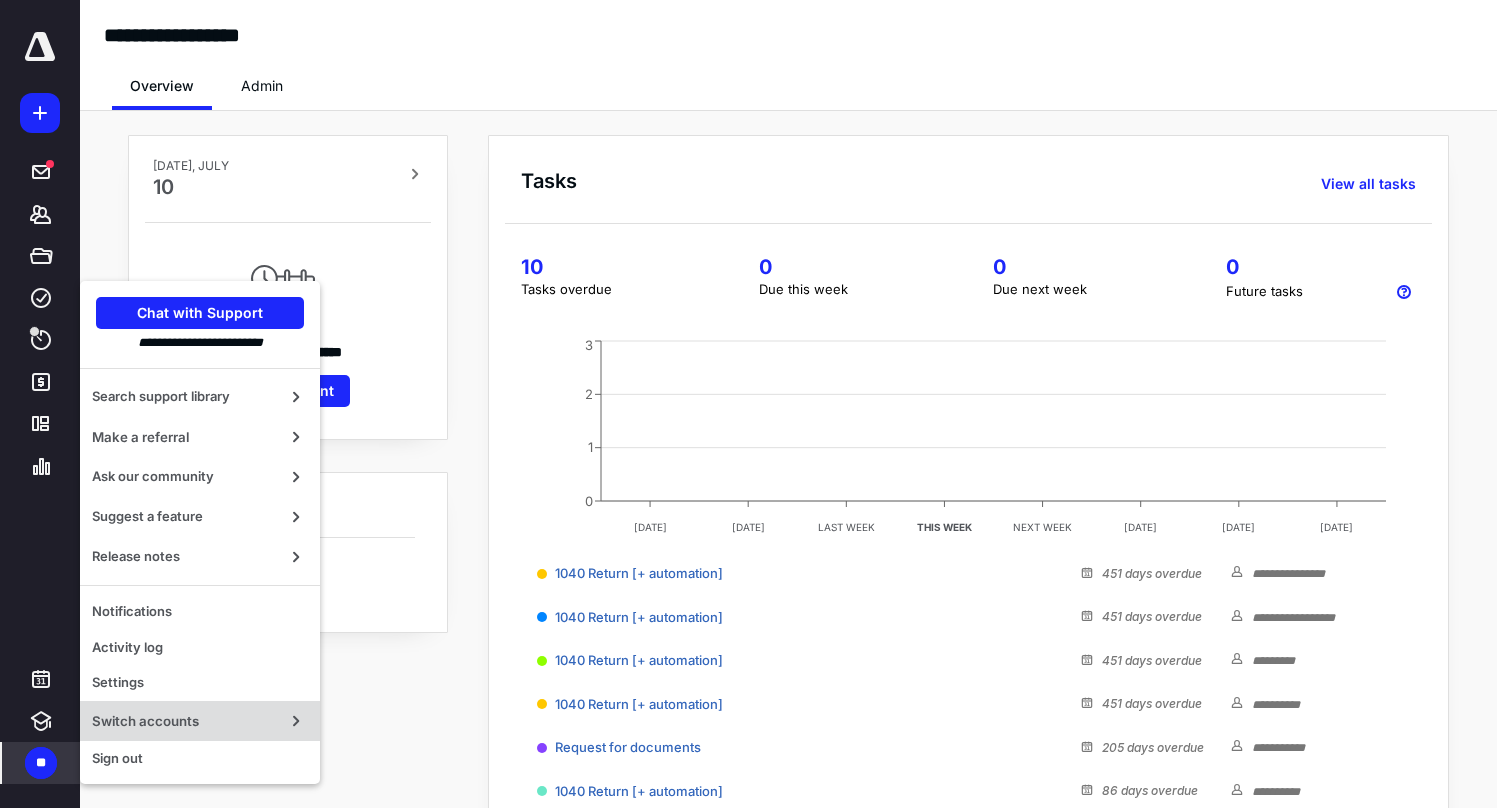 click on "Switch accounts" at bounding box center [184, 721] 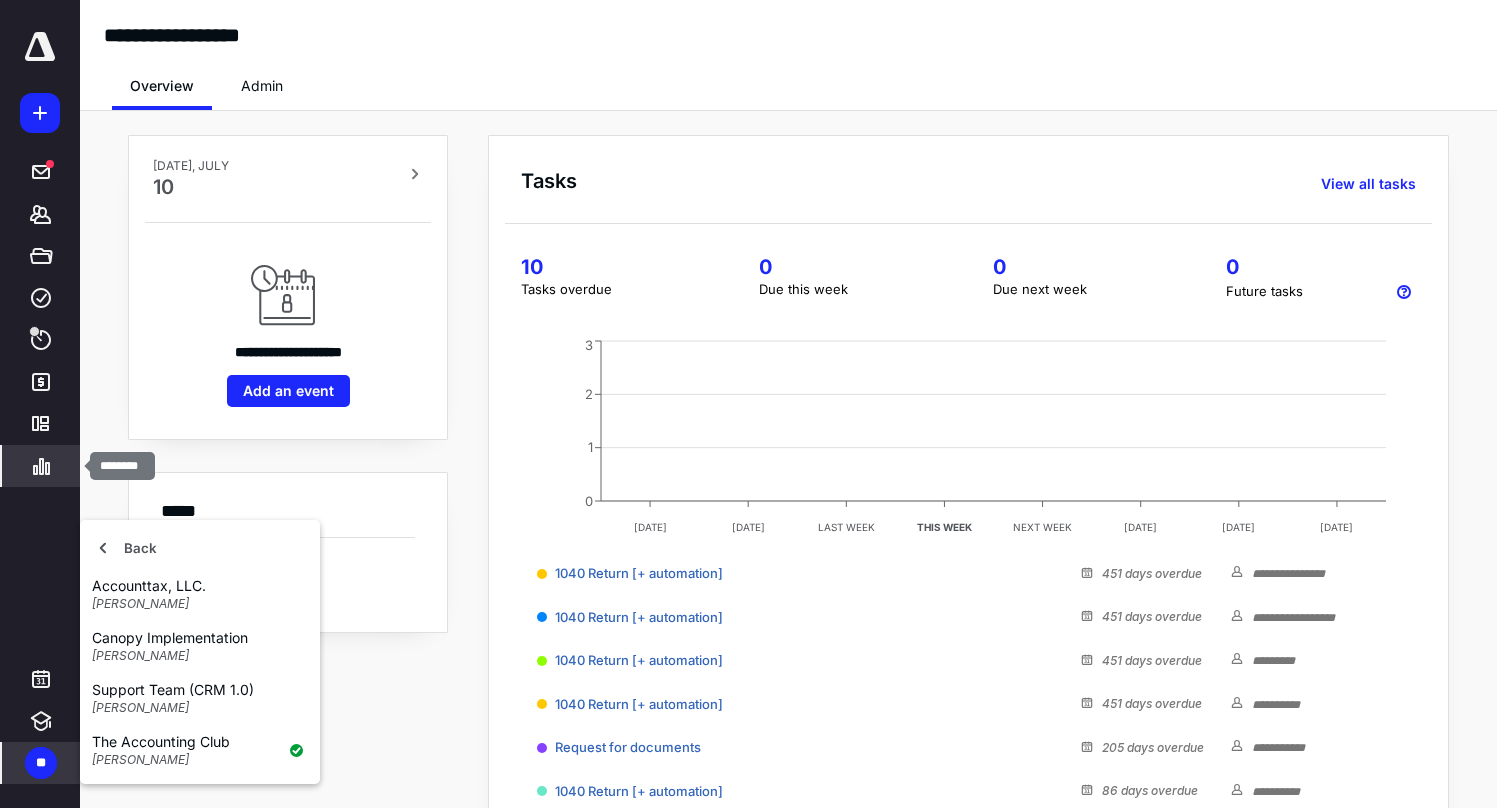 click 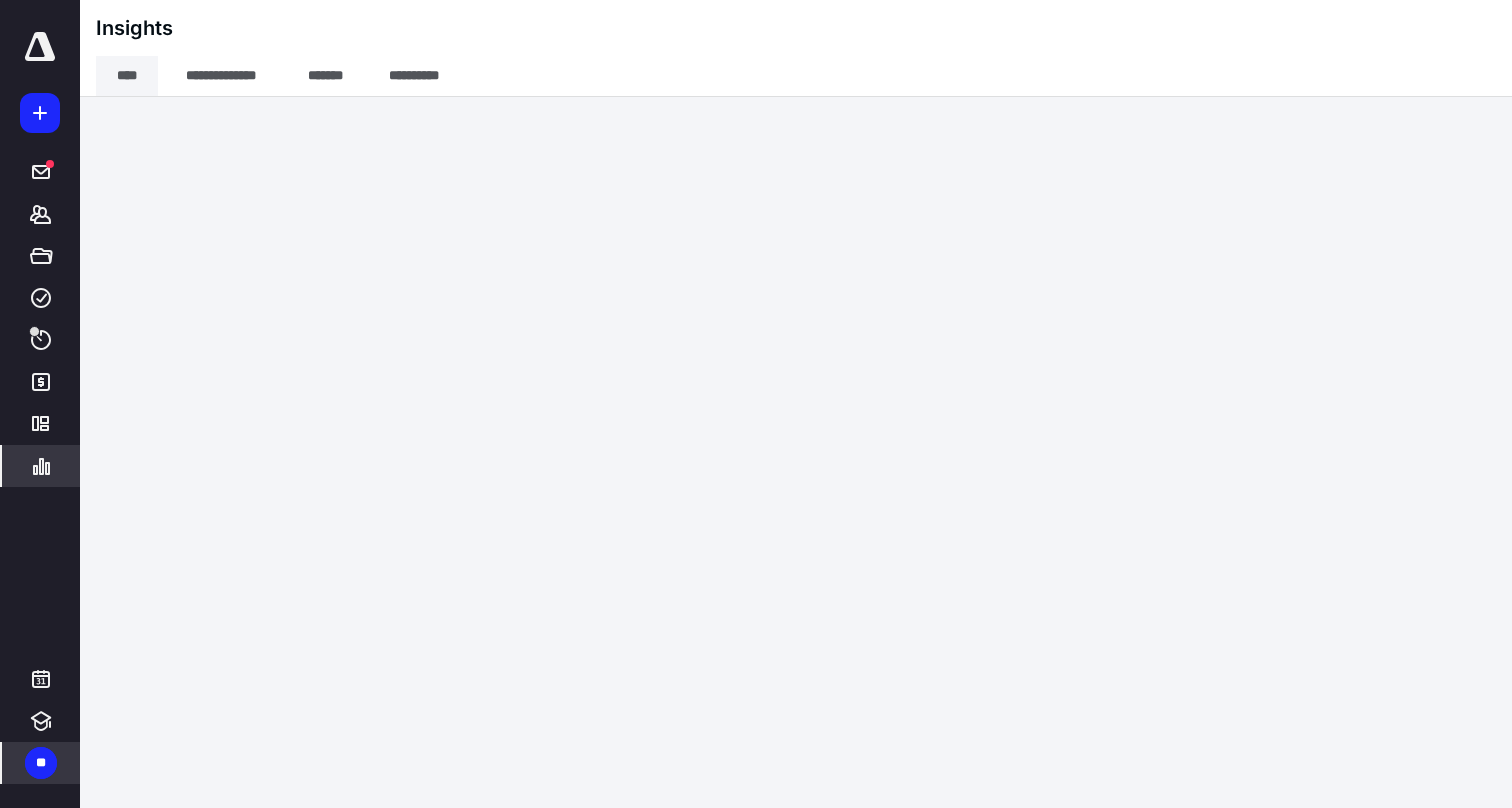 click on "****" at bounding box center (127, 76) 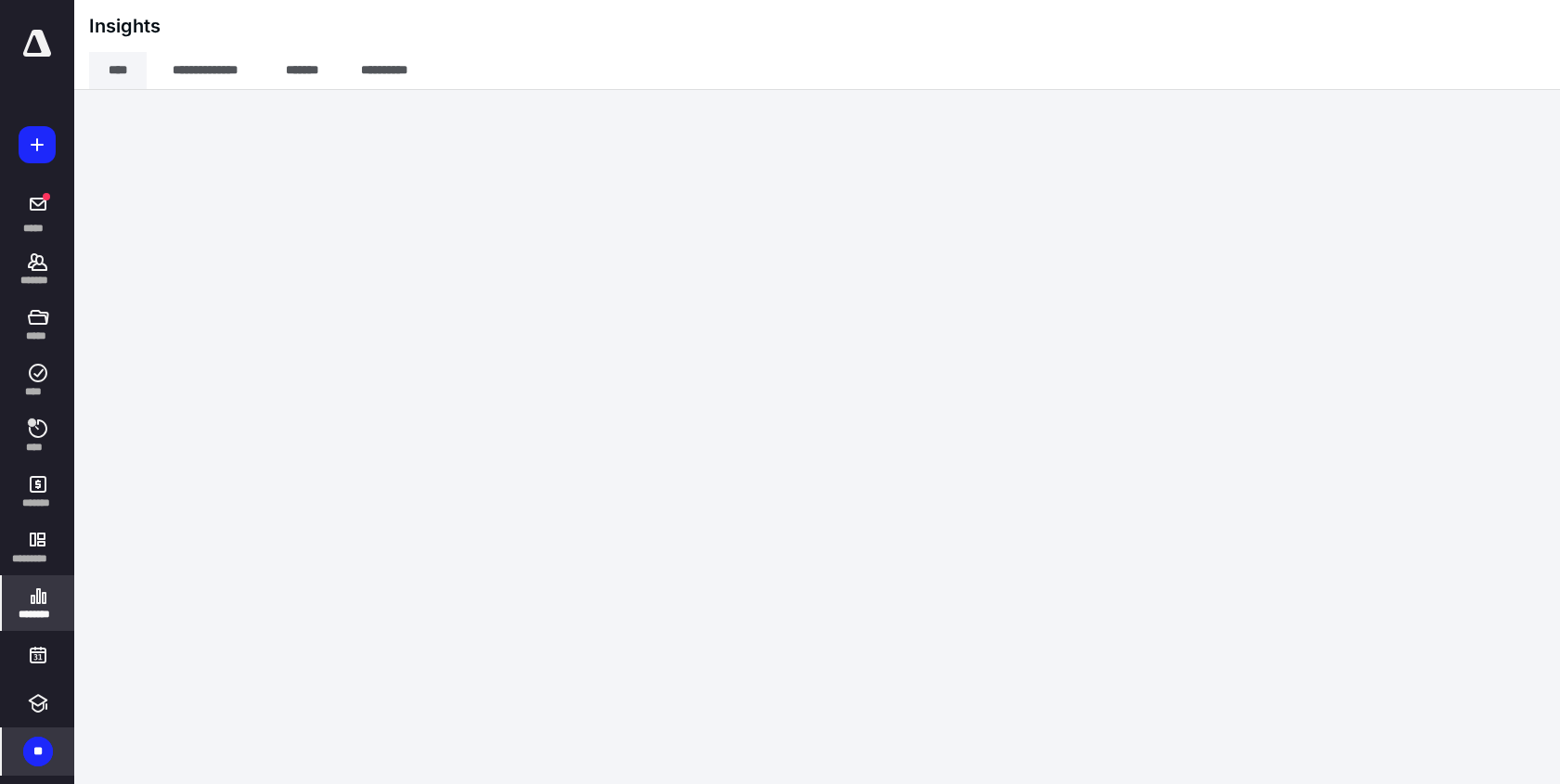 click on "****" at bounding box center [118, 71] 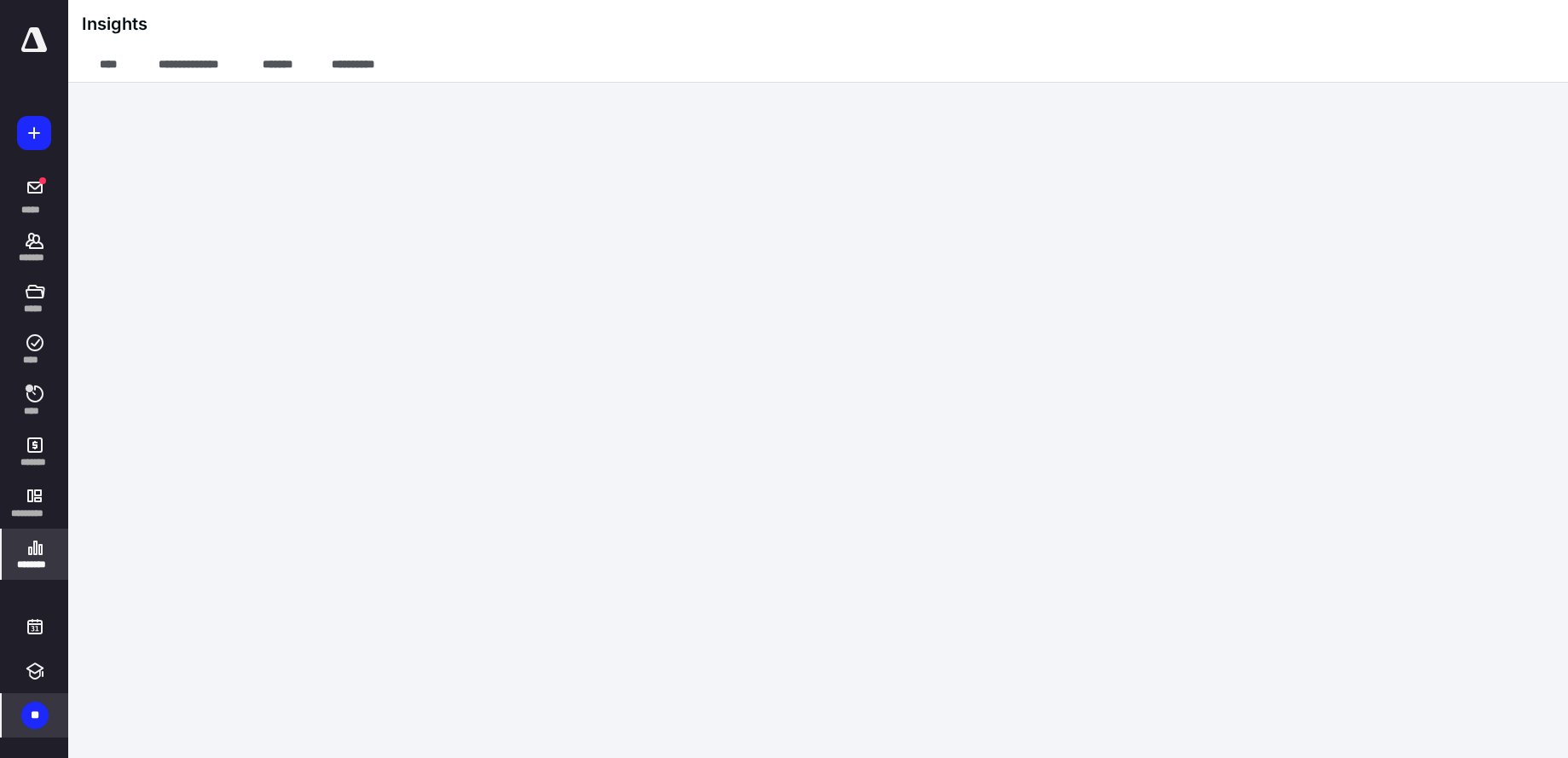 click at bounding box center [34, 40] 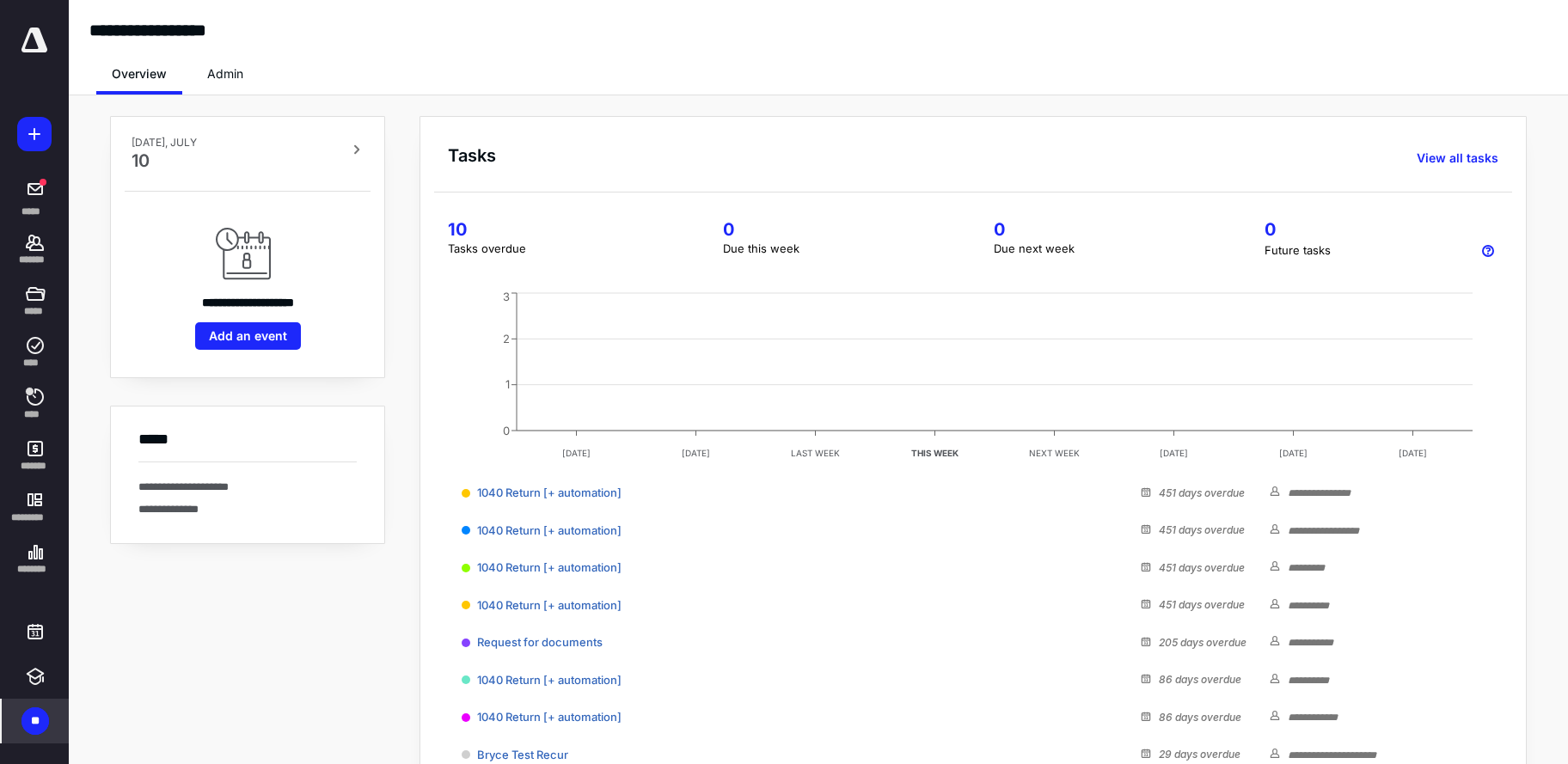 click on "**" at bounding box center (35, 721) 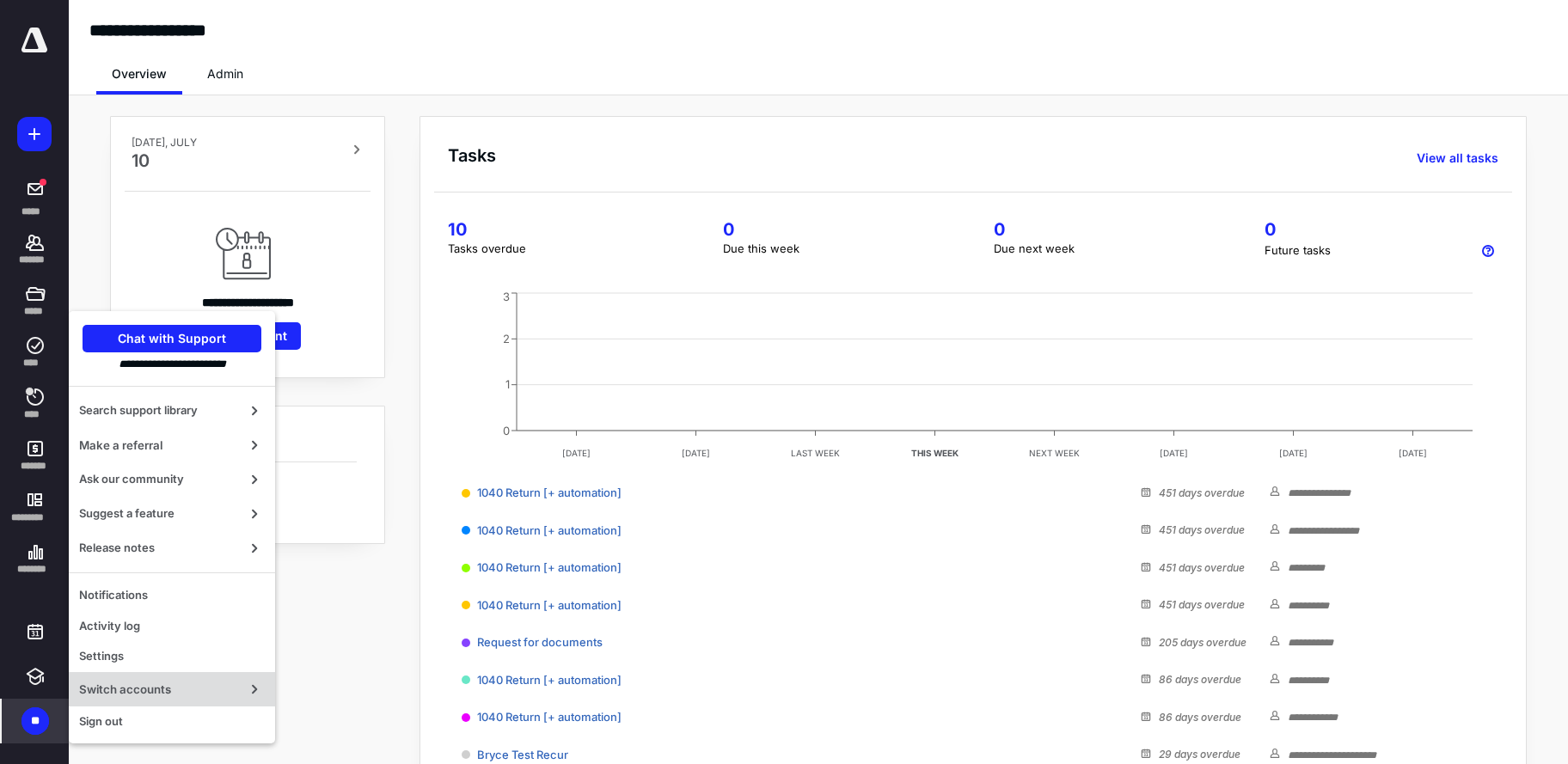 click on "Switch accounts" at bounding box center [158, 689] 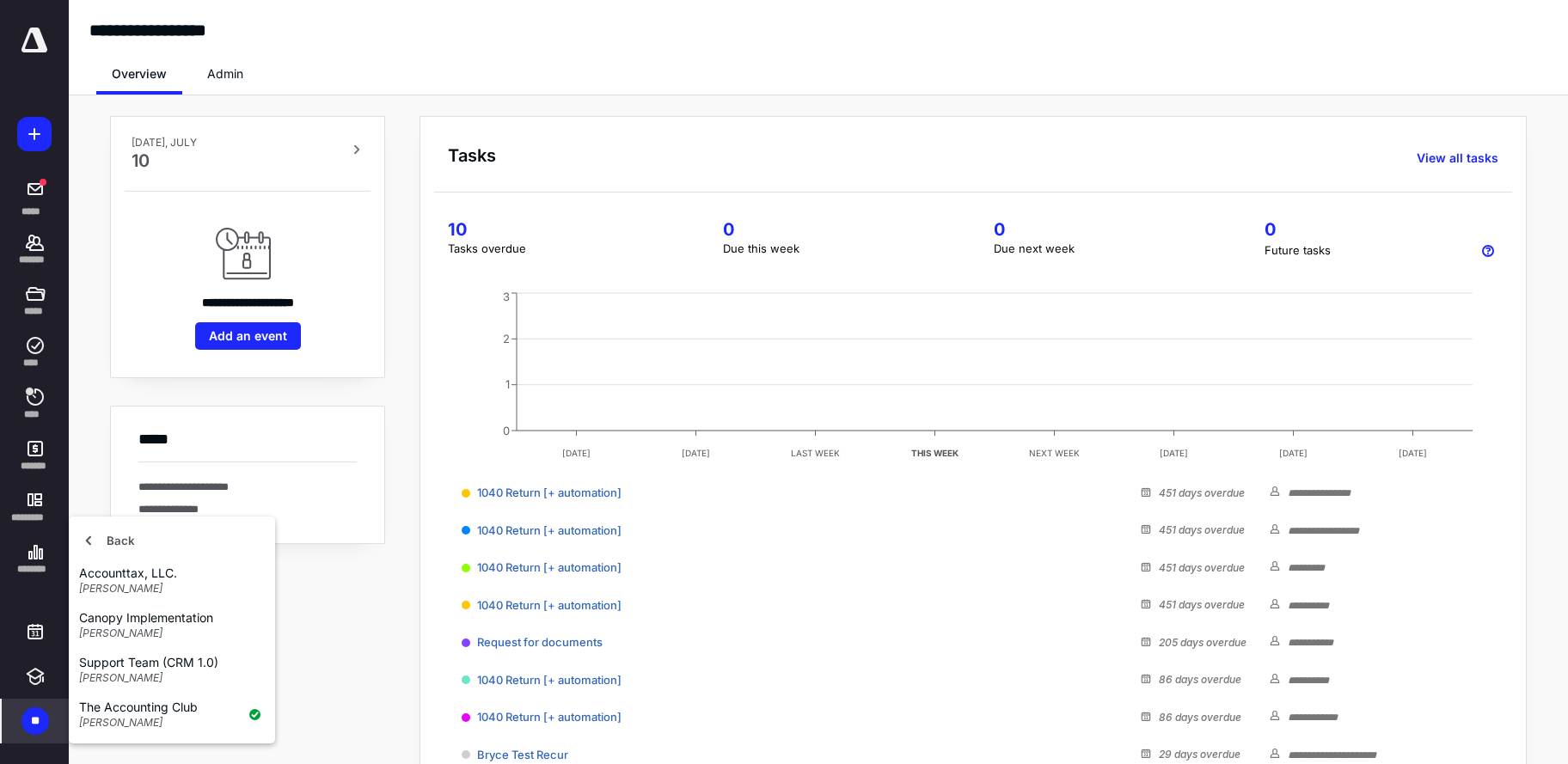 click on "**" at bounding box center [35, 721] 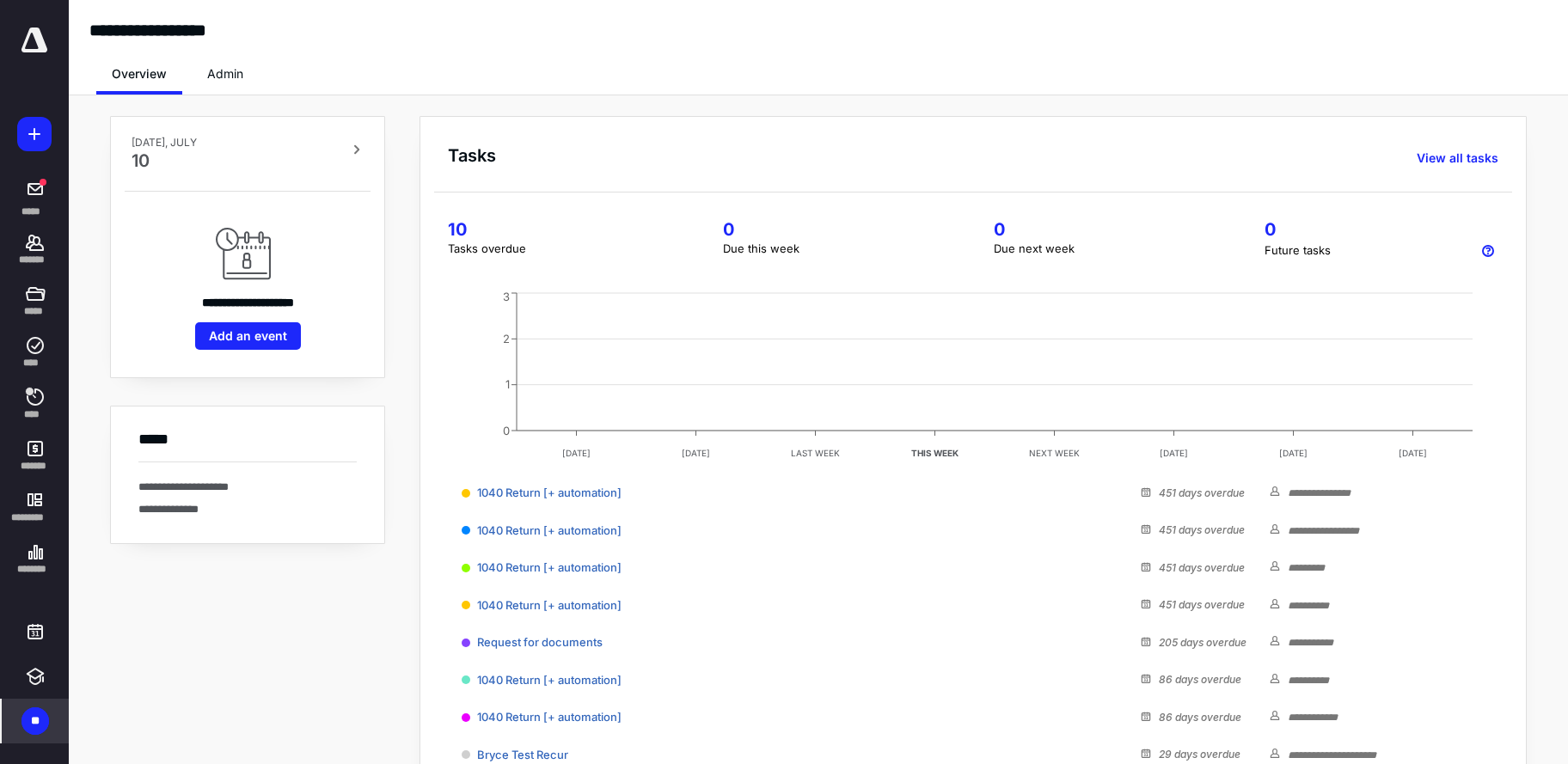 click on "**" at bounding box center [35, 721] 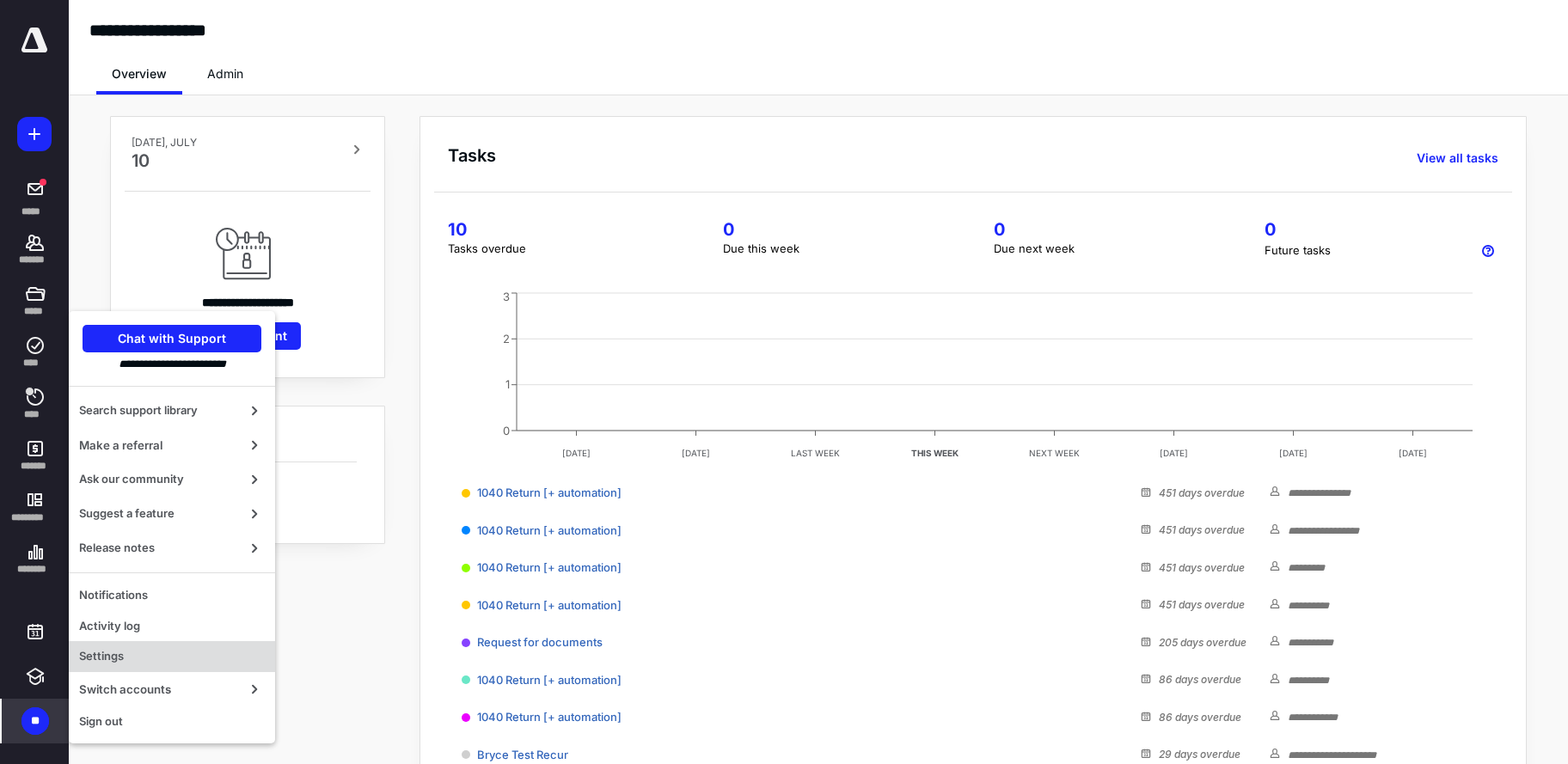 click on "Settings" at bounding box center [172, 657] 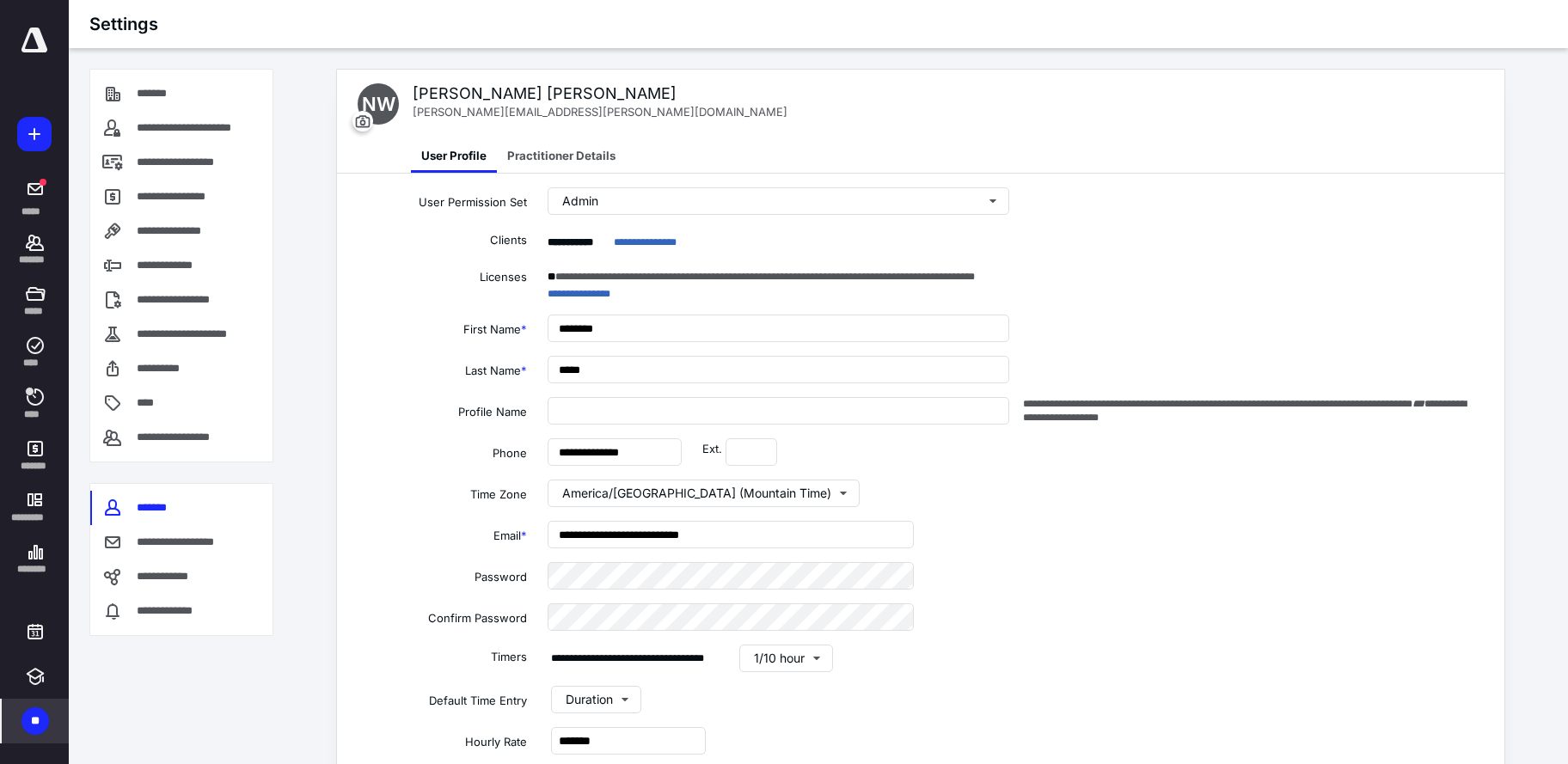 click at bounding box center (34, 40) 